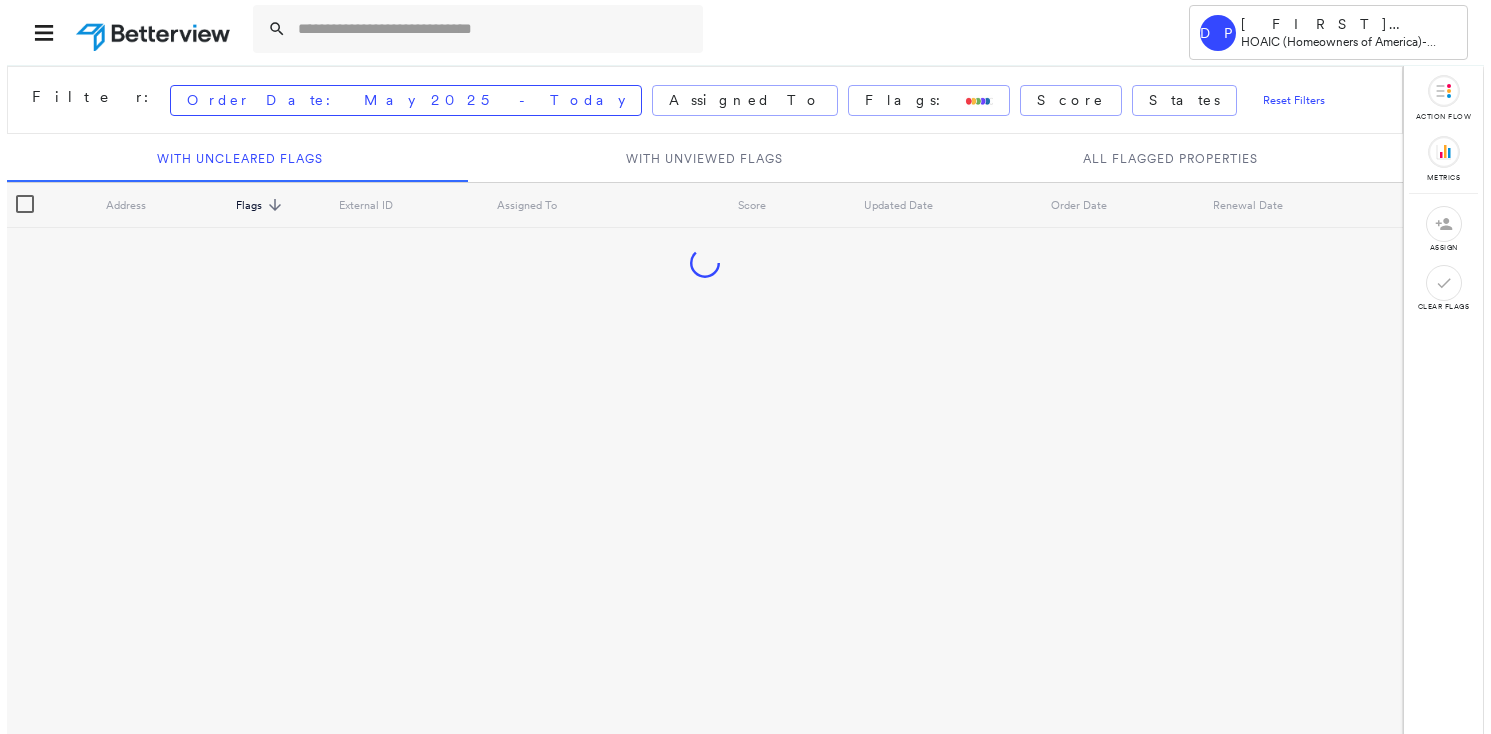 scroll, scrollTop: 0, scrollLeft: 0, axis: both 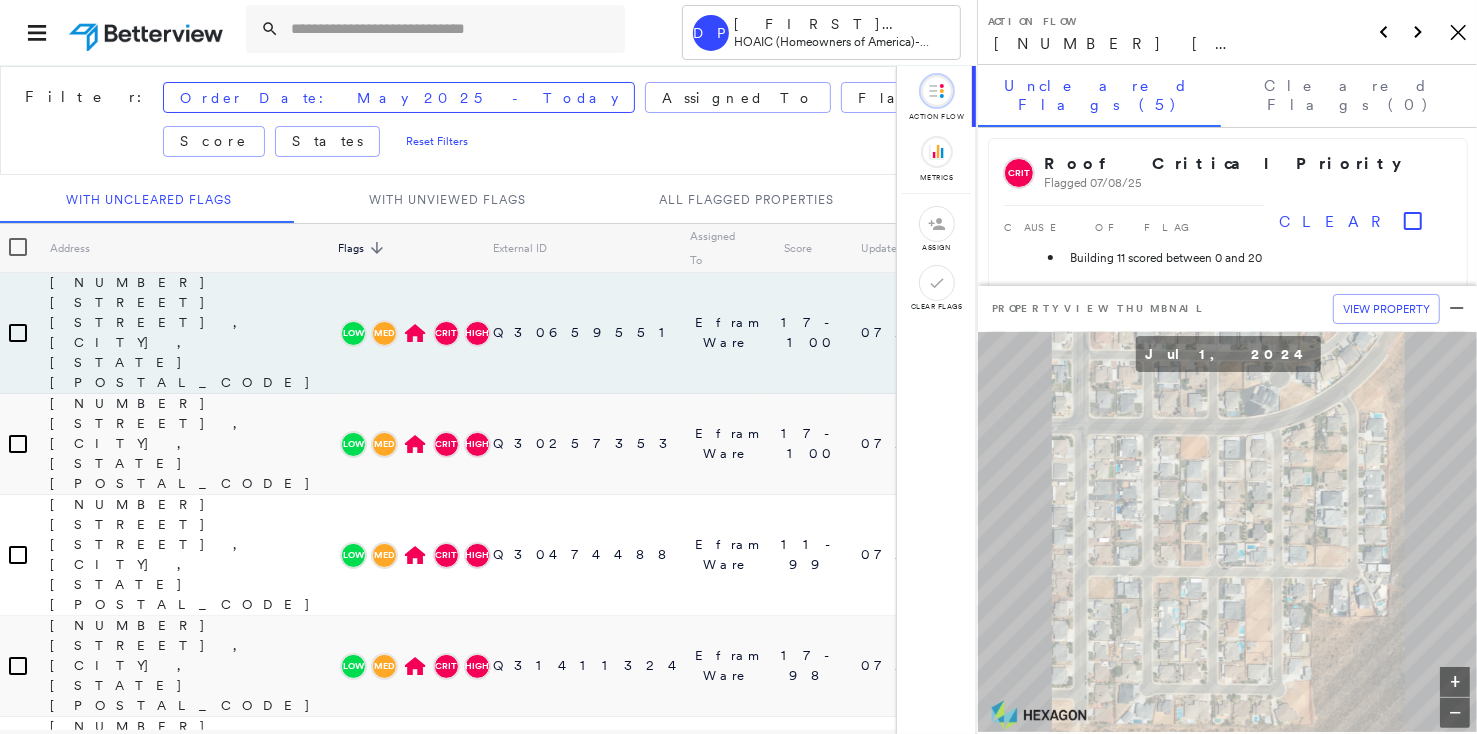 type 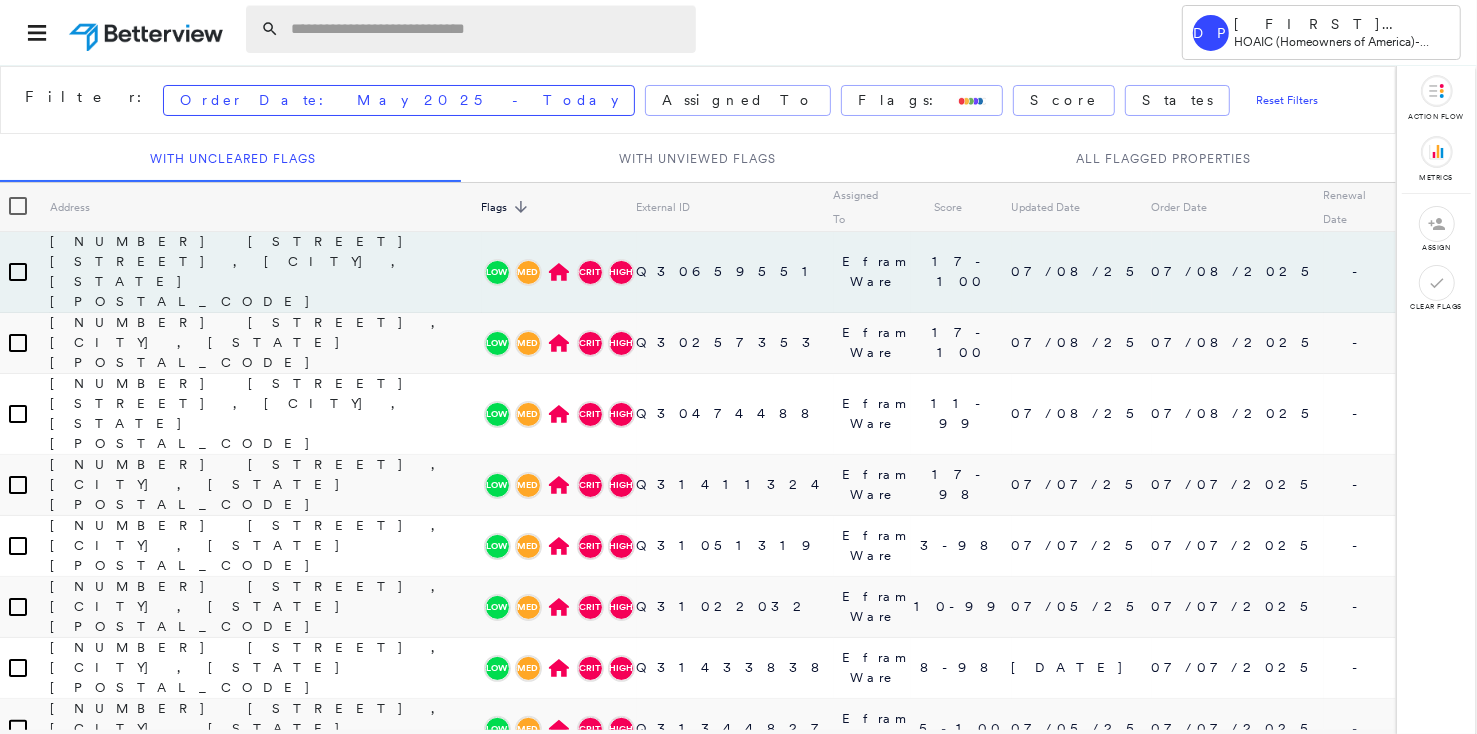 paste on "**********" 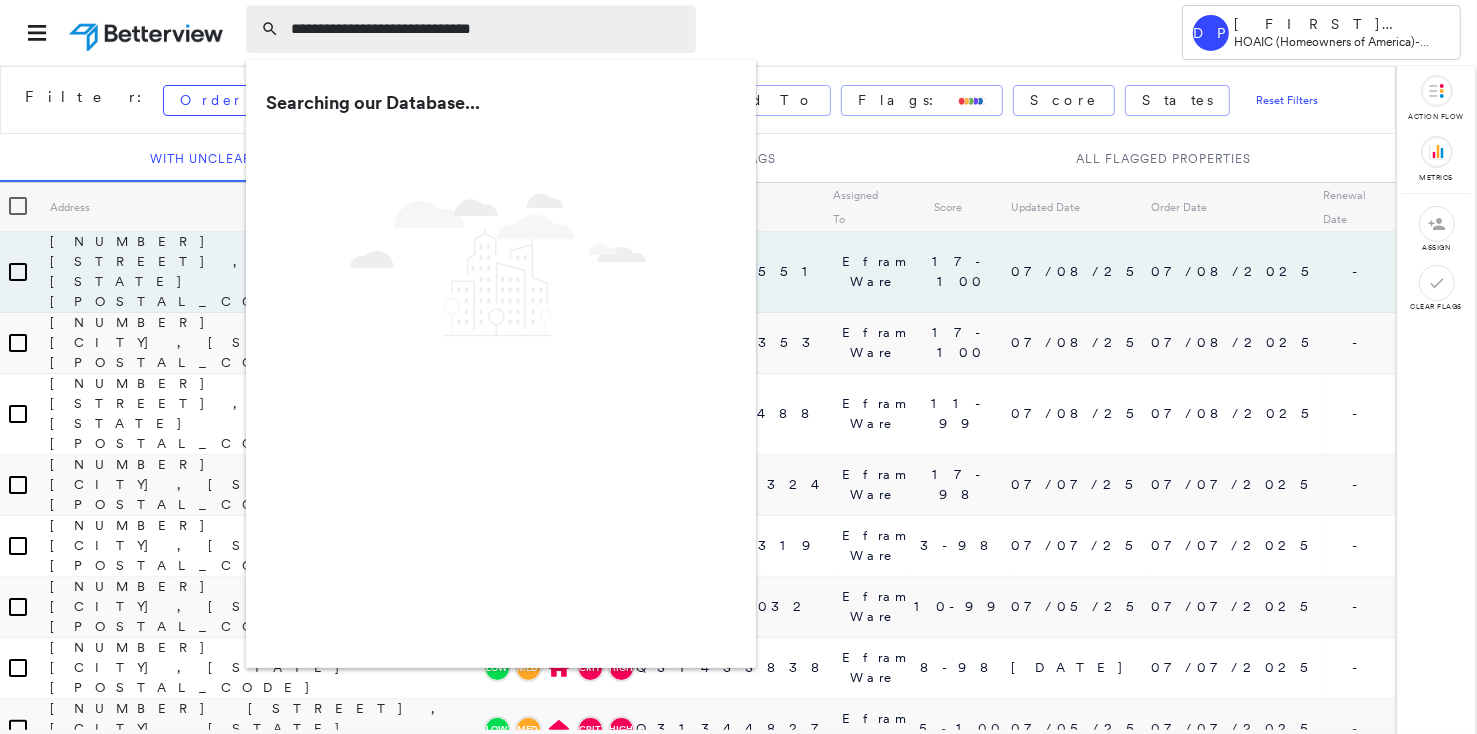click on "**********" at bounding box center (487, 29) 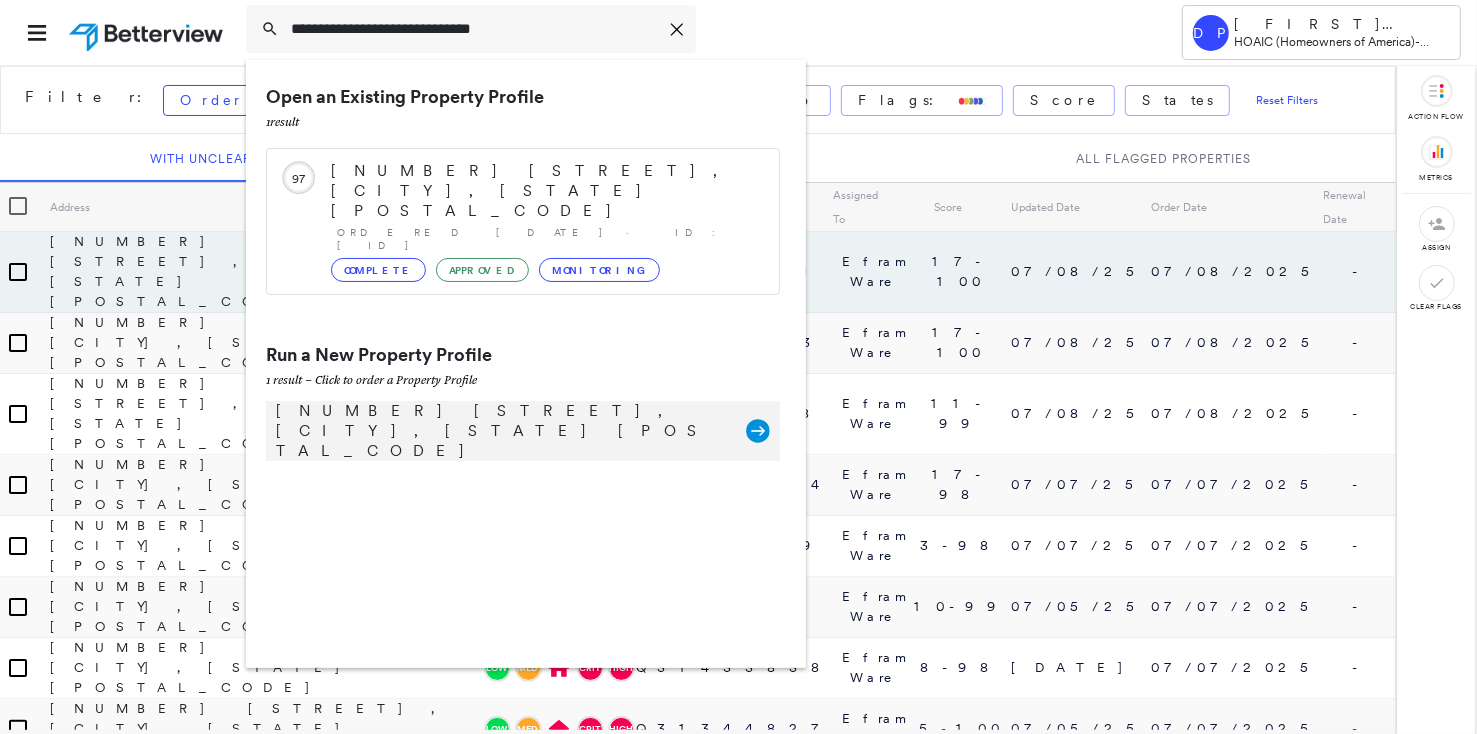 type on "**********" 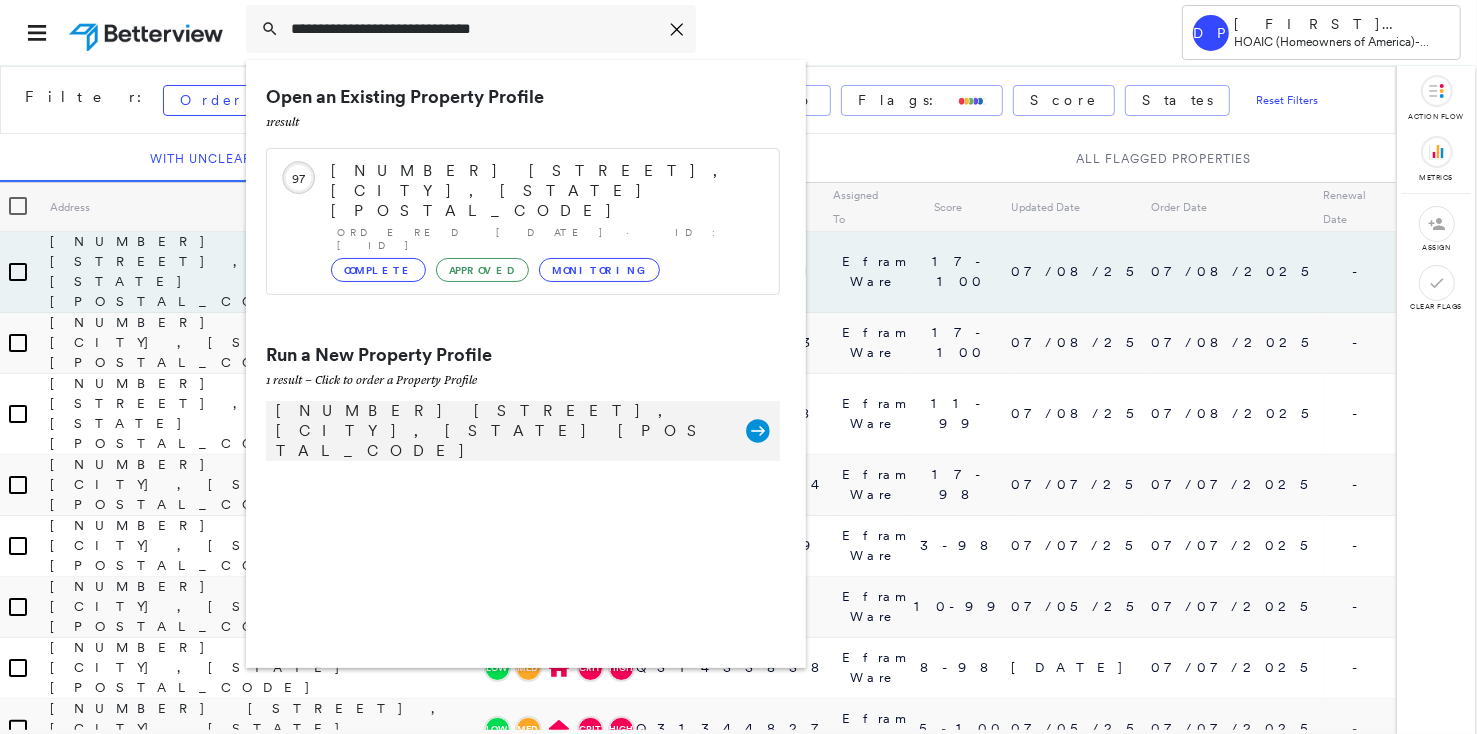 click 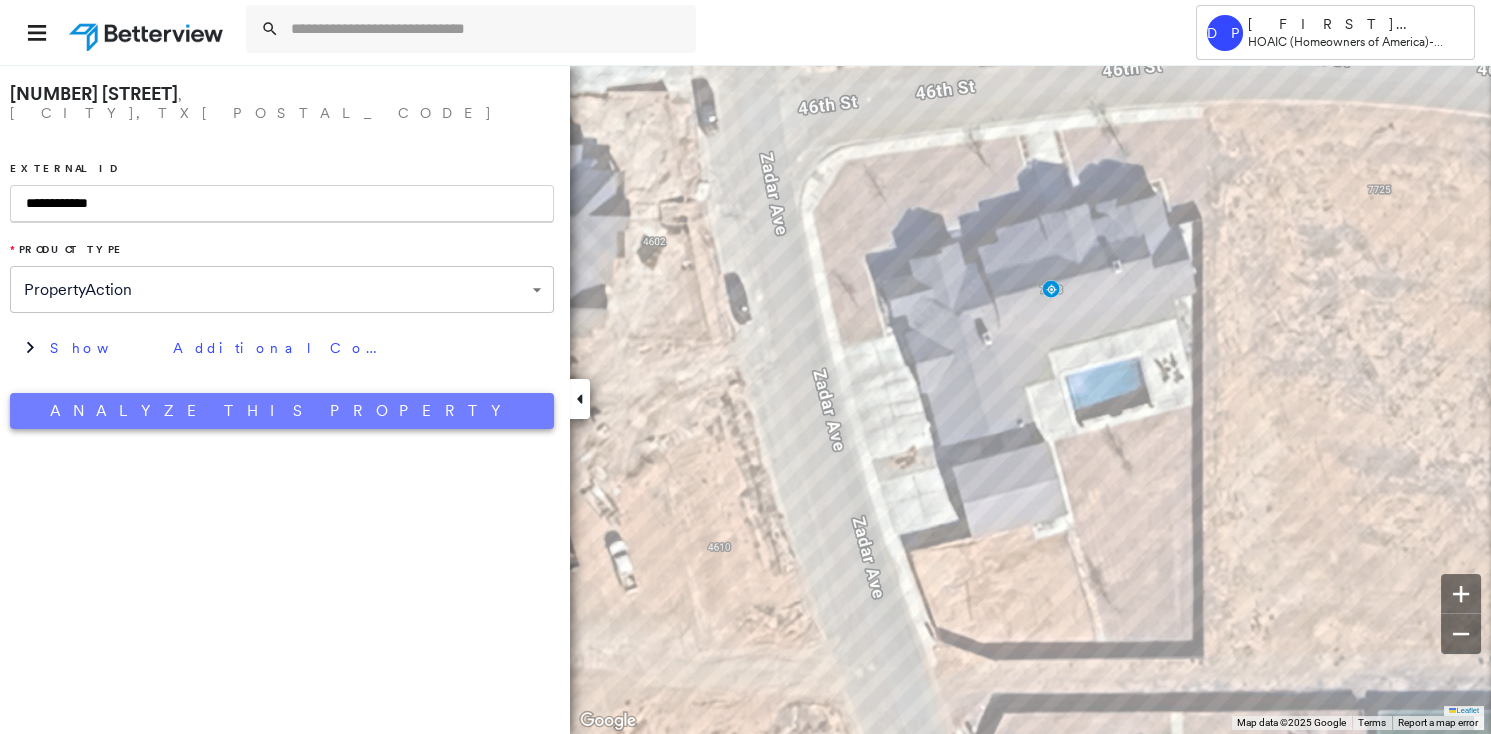 type on "**********" 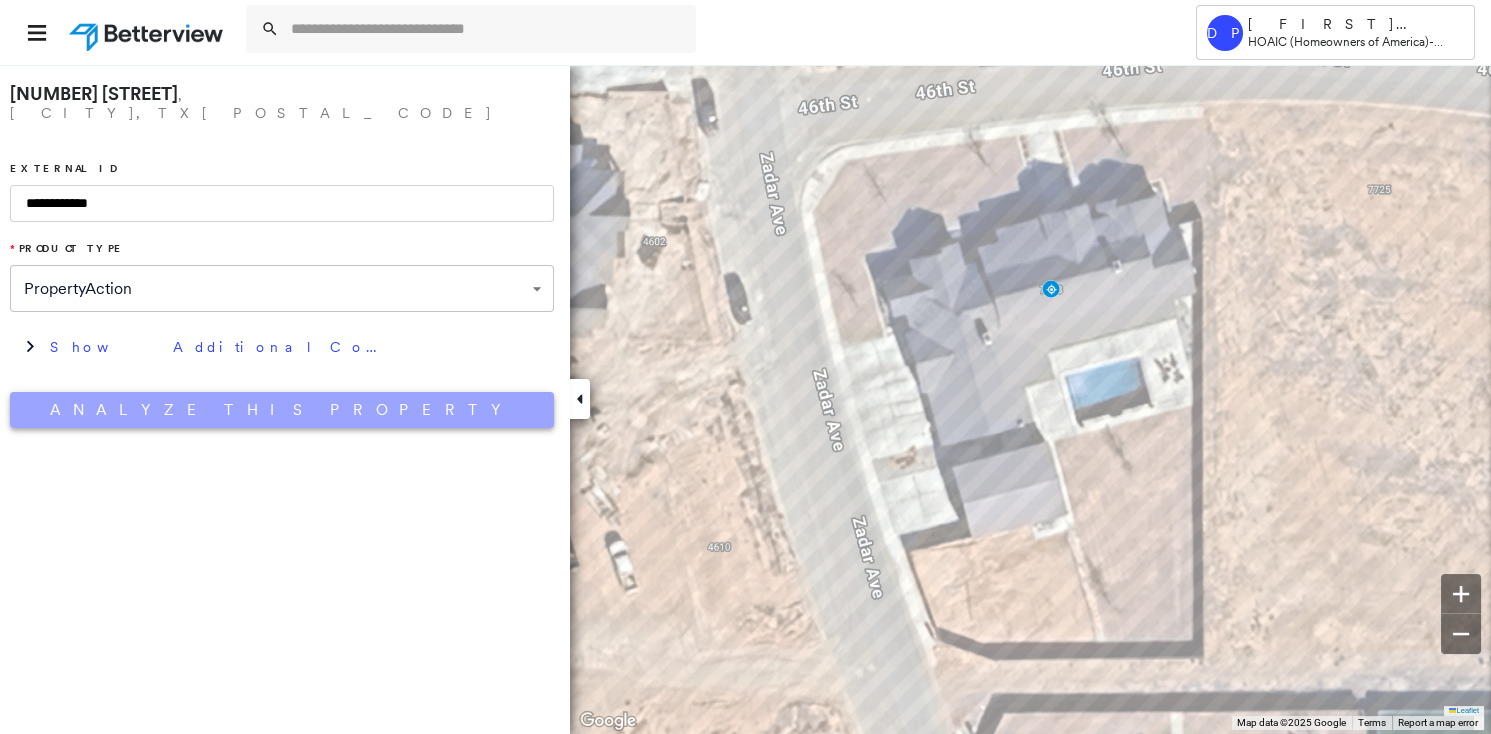 click on "Analyze This Property" at bounding box center [282, 410] 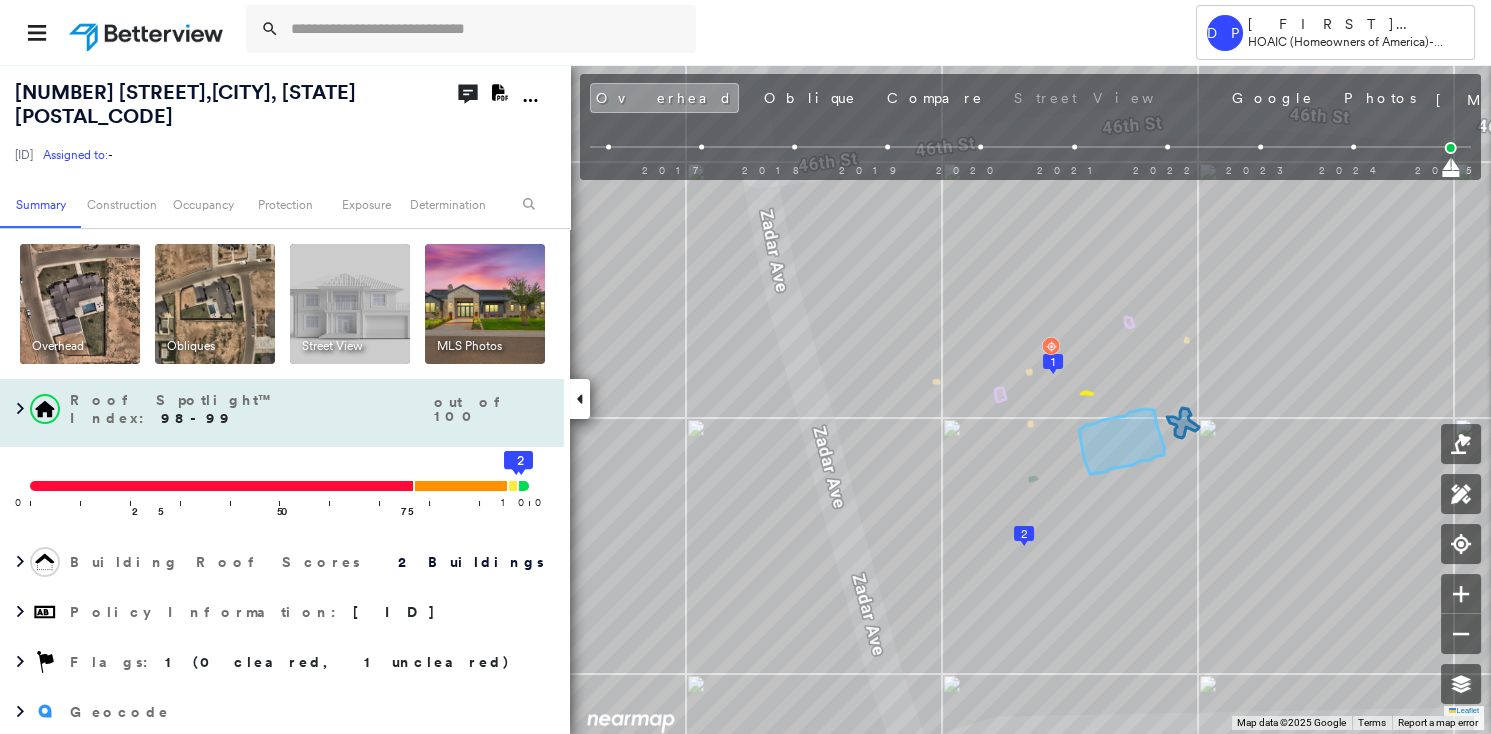 click on "0 100 25 50 75 1 2" at bounding box center (282, 492) 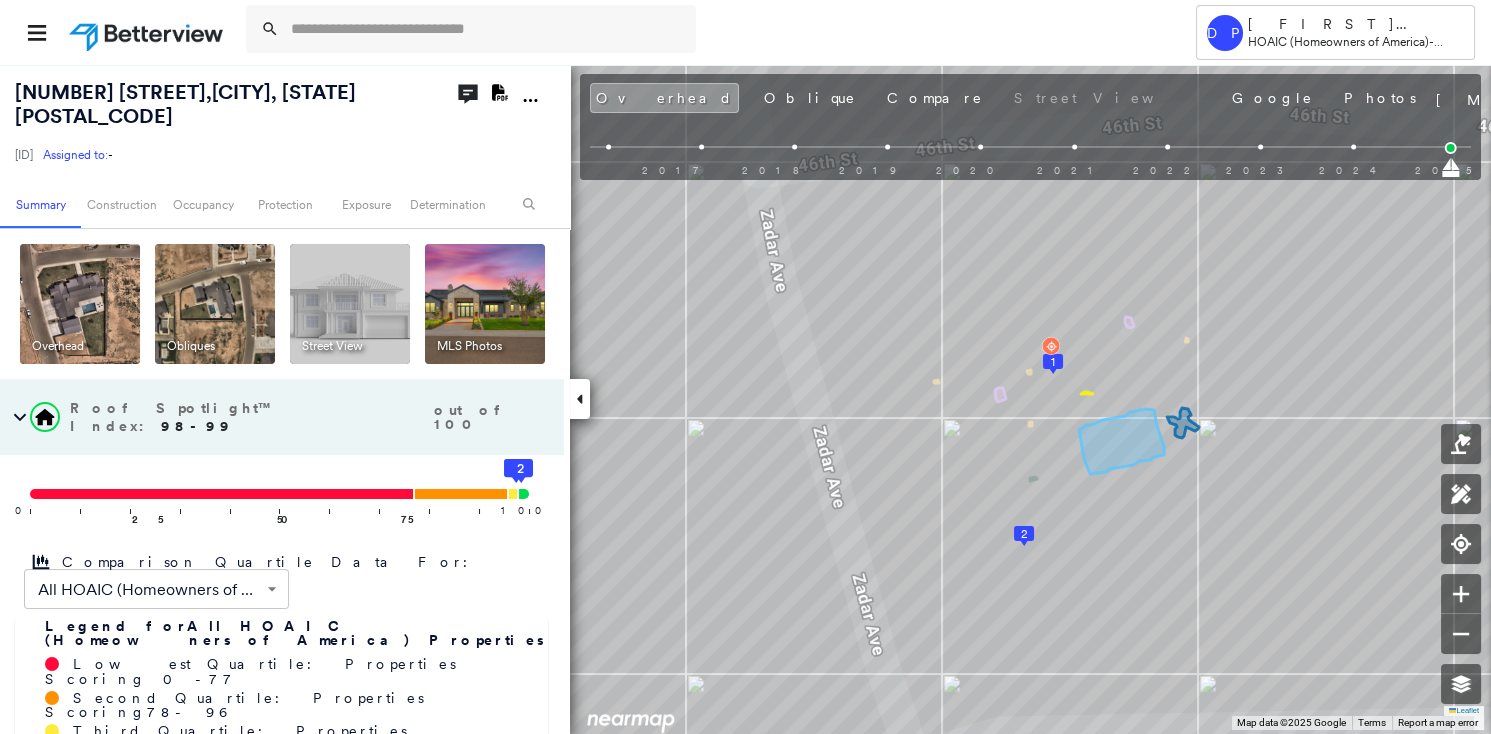 scroll, scrollTop: 272, scrollLeft: 0, axis: vertical 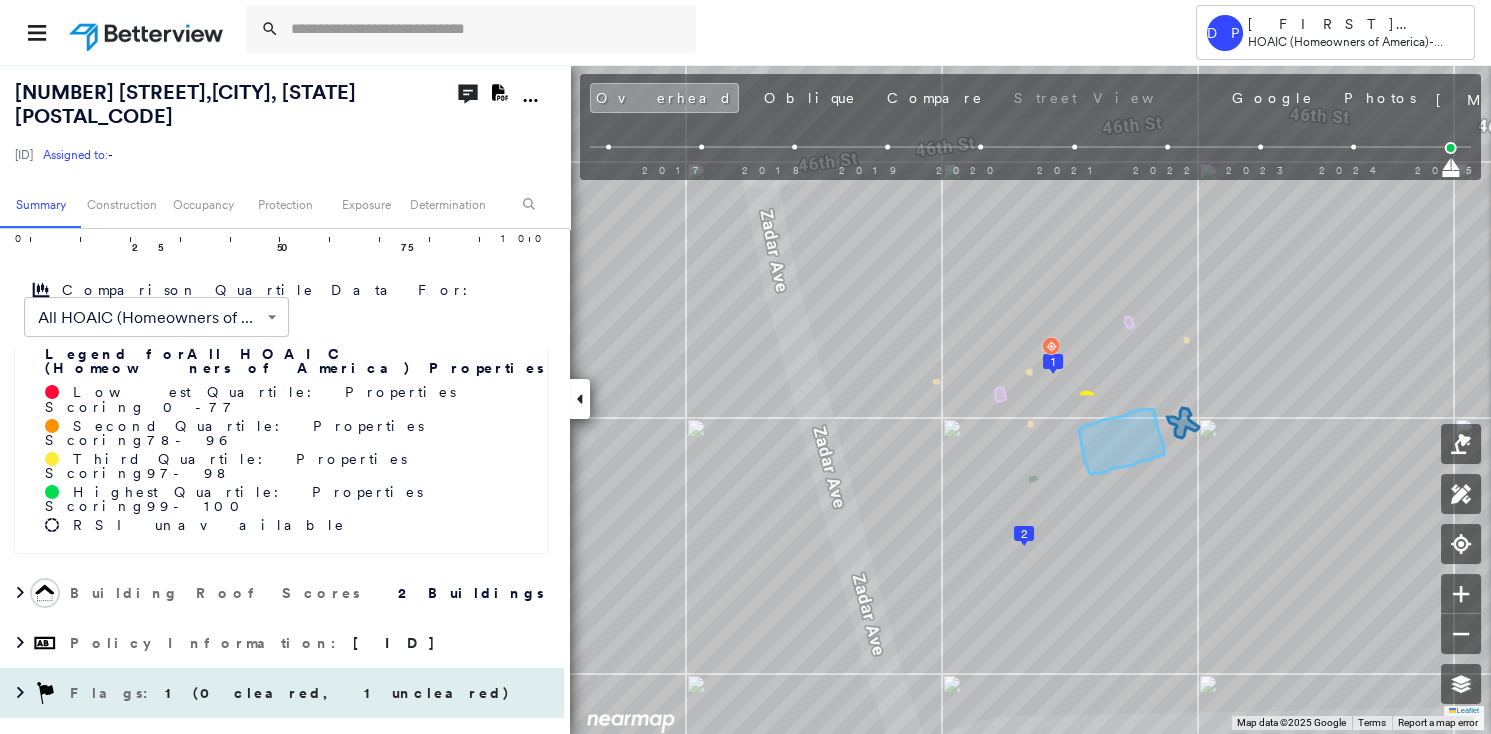 click on "1 (0 cleared, 1 uncleared)" at bounding box center (338, 693) 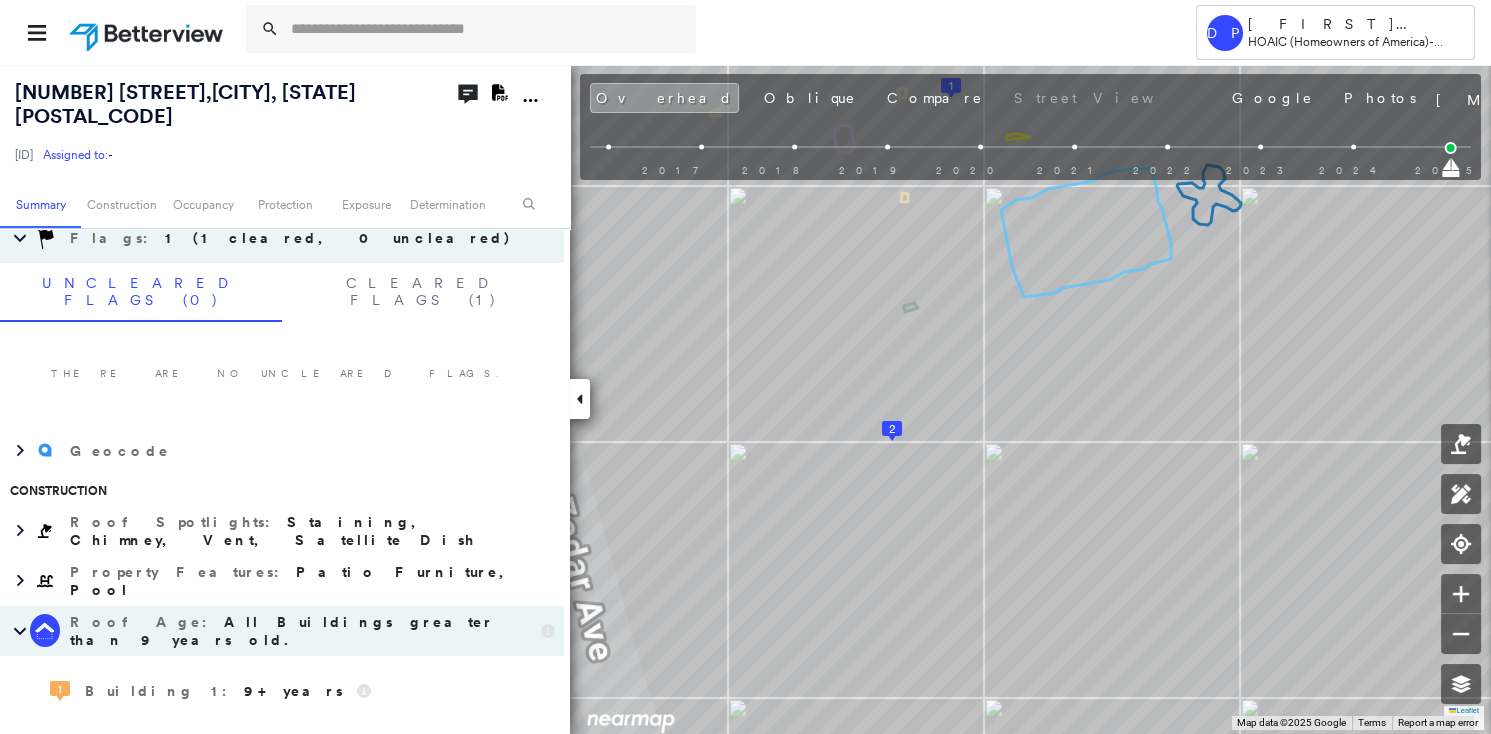scroll, scrollTop: 909, scrollLeft: 0, axis: vertical 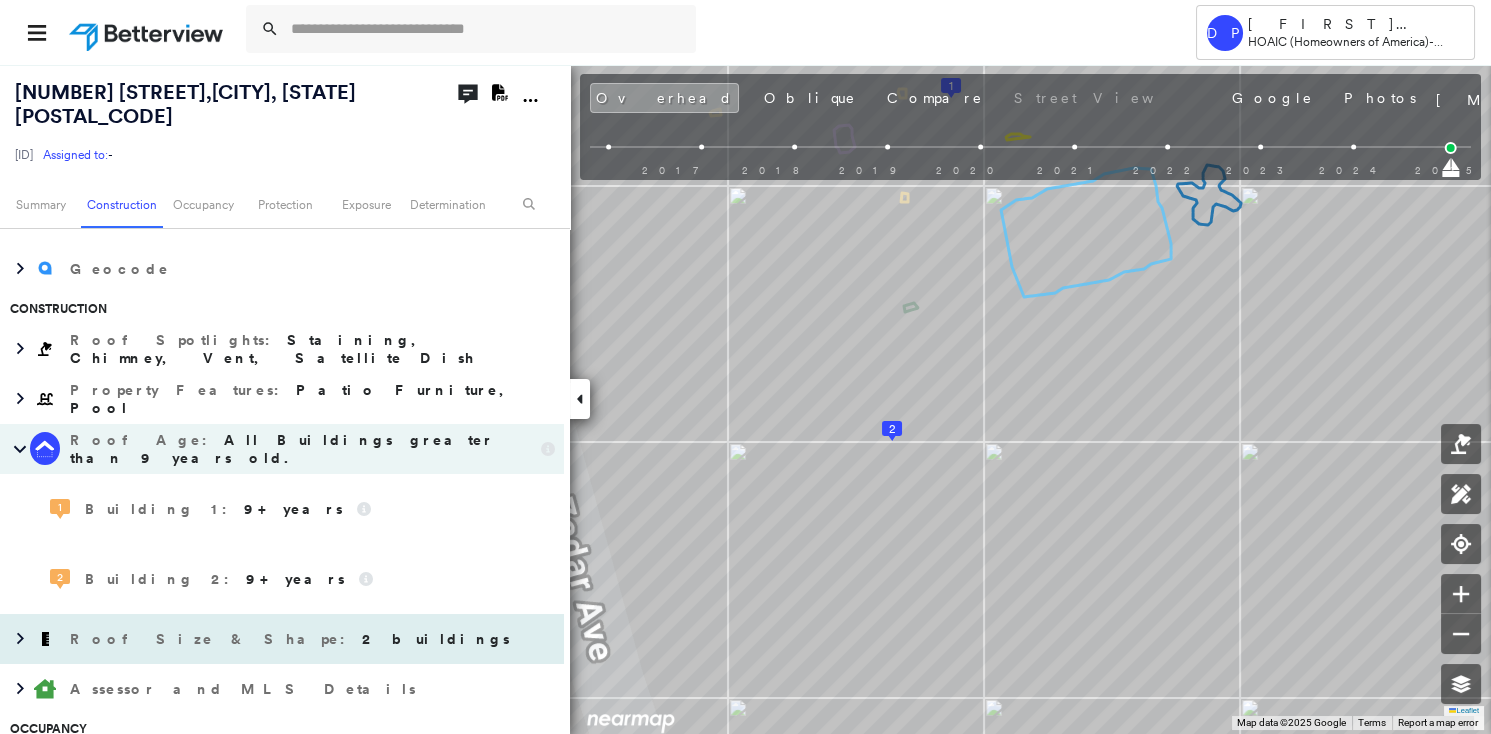 drag, startPoint x: 195, startPoint y: 511, endPoint x: 116, endPoint y: 517, distance: 79.22752 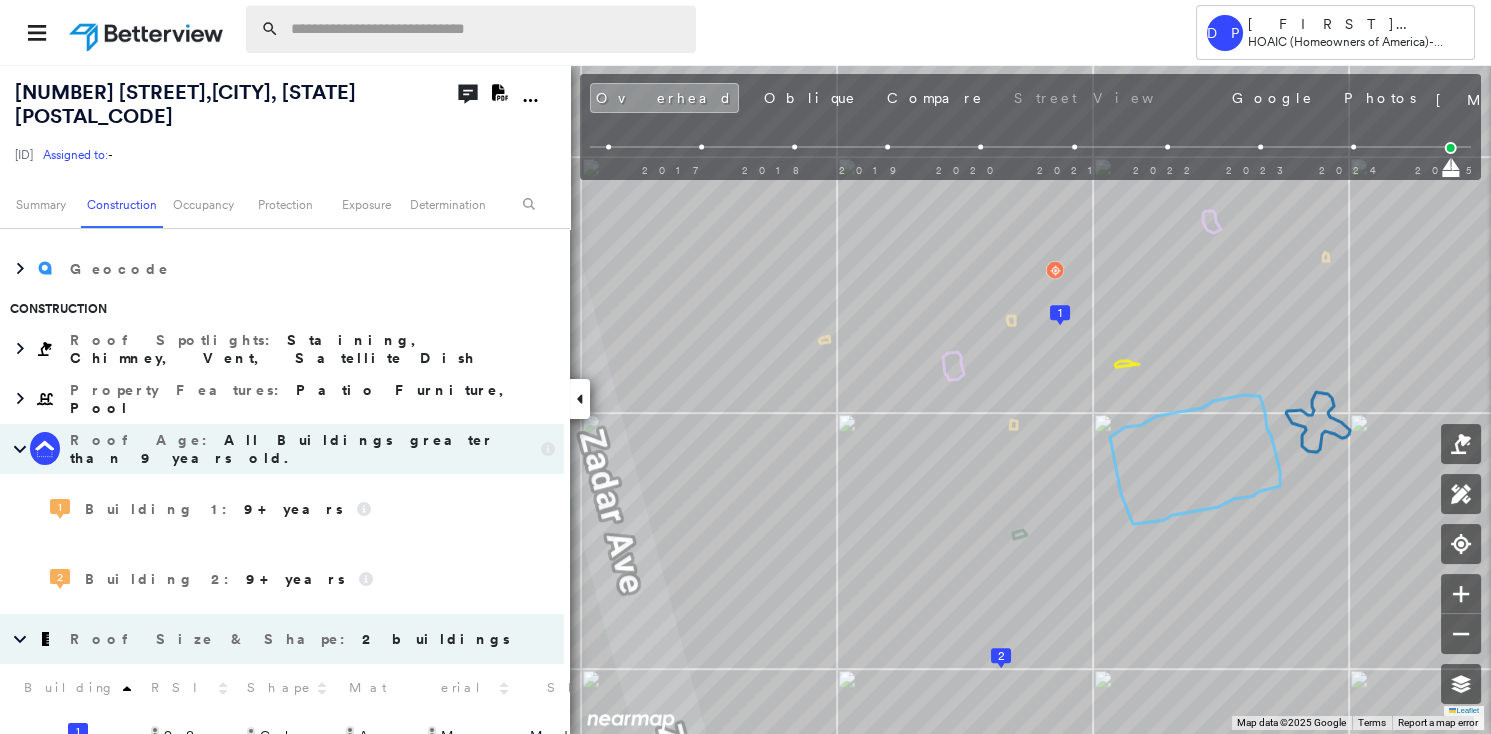 paste on "**********" 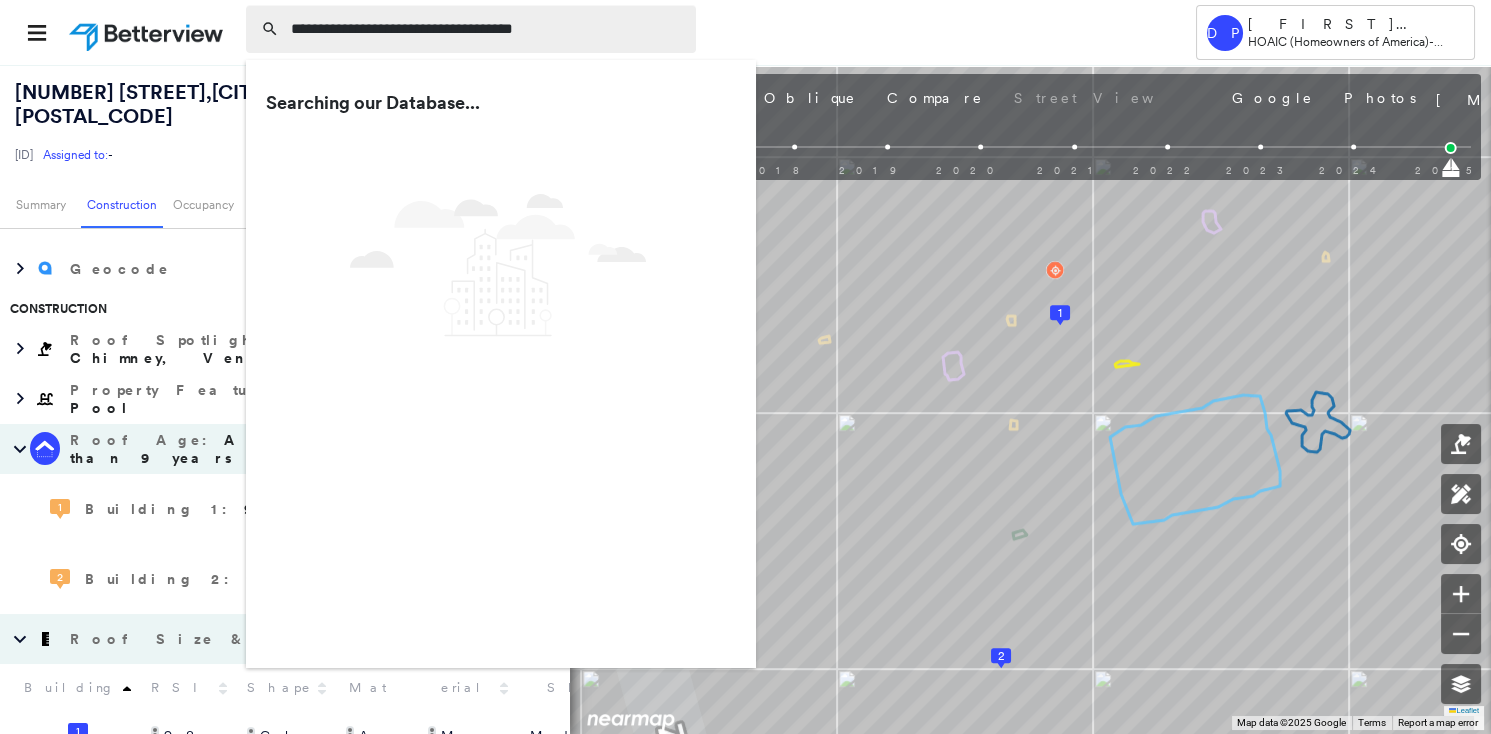 click on "**********" at bounding box center [487, 29] 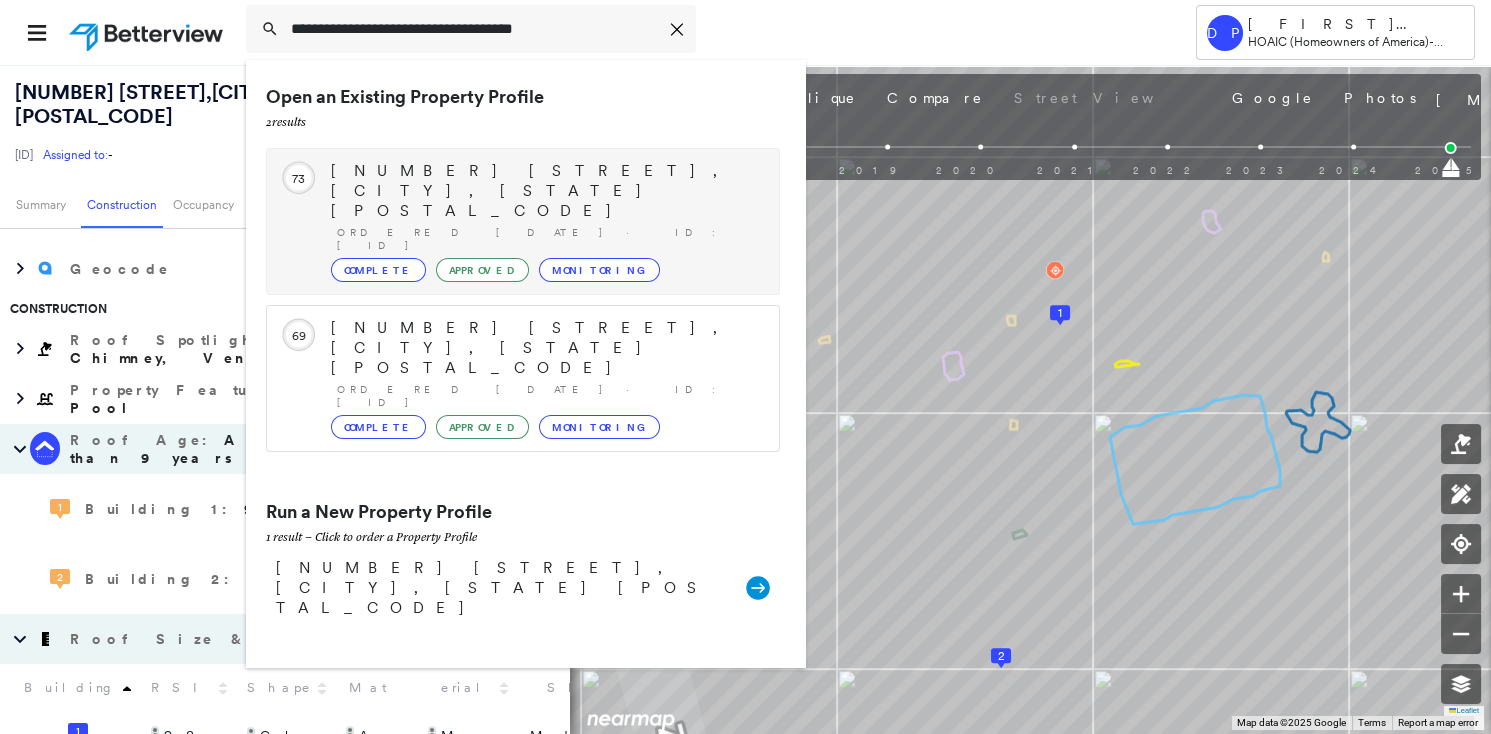 type on "**********" 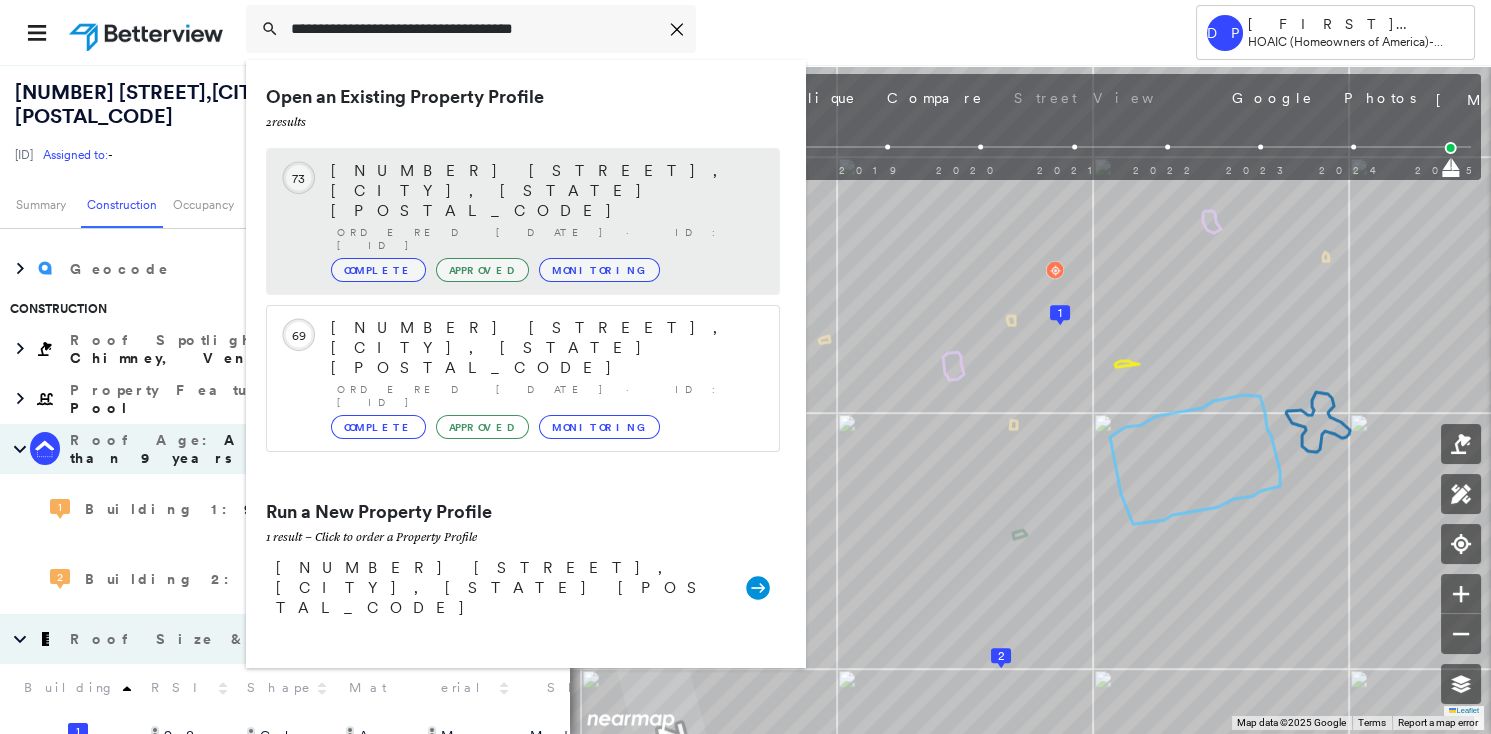 click on "Complete" at bounding box center (378, 270) 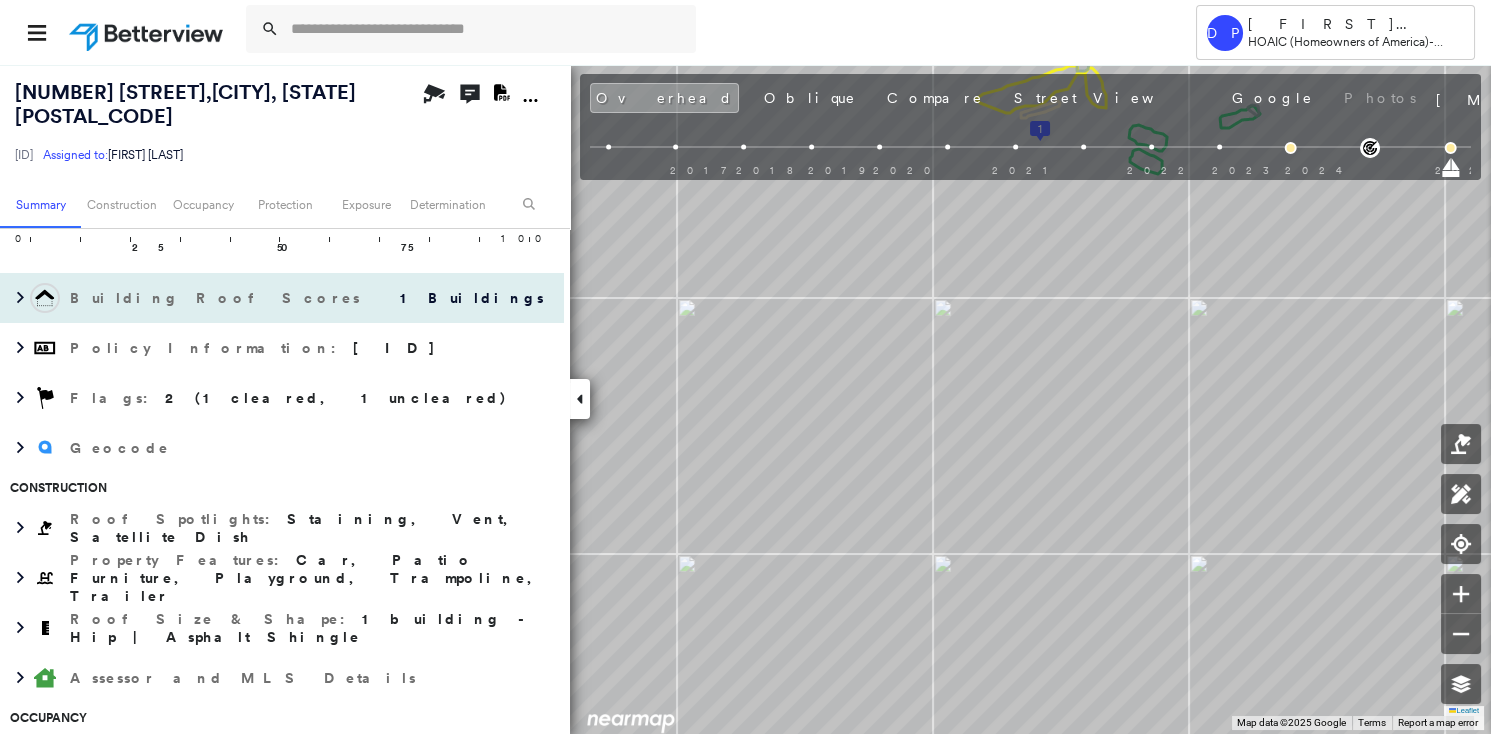scroll, scrollTop: 82, scrollLeft: 0, axis: vertical 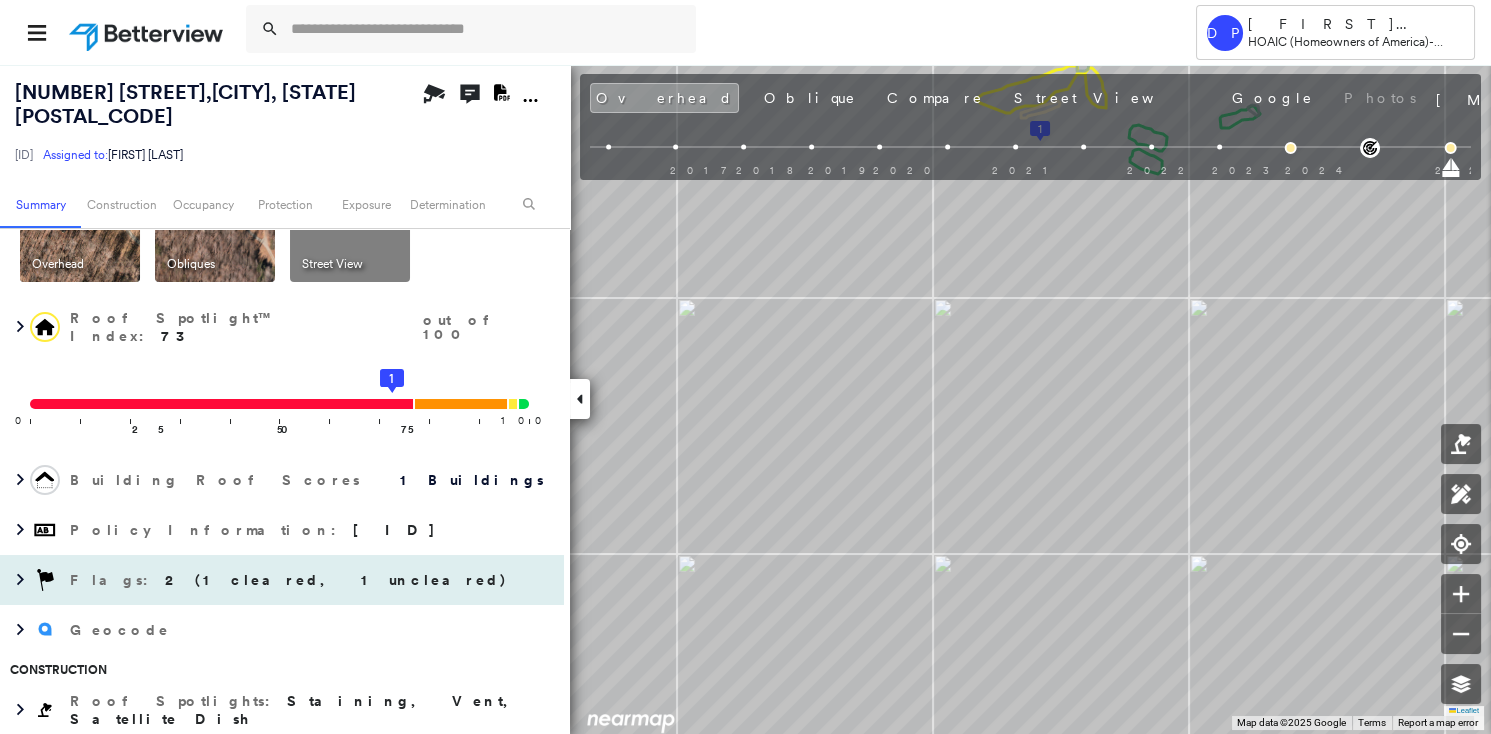 click on "2 (1 cleared, 1 uncleared)" at bounding box center [336, 580] 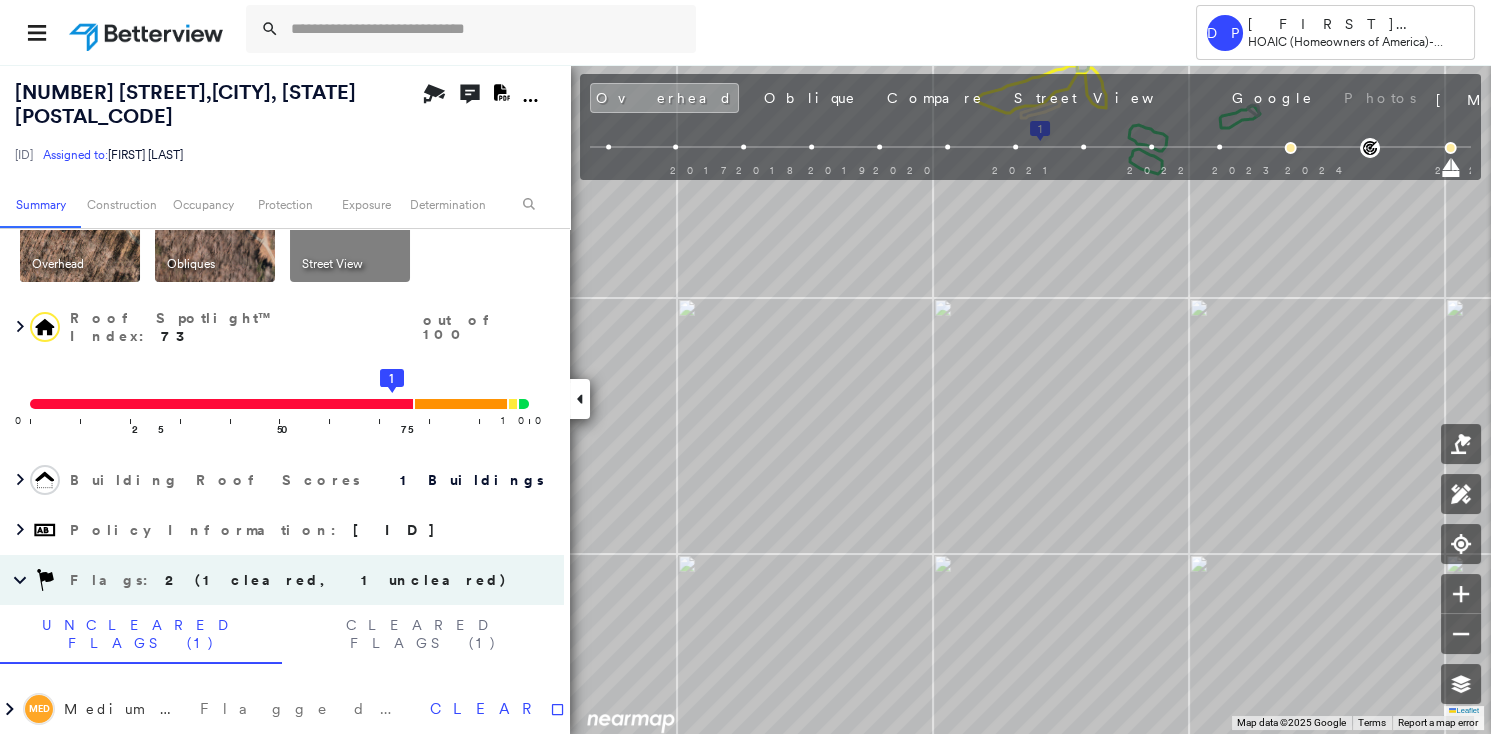 scroll, scrollTop: 355, scrollLeft: 0, axis: vertical 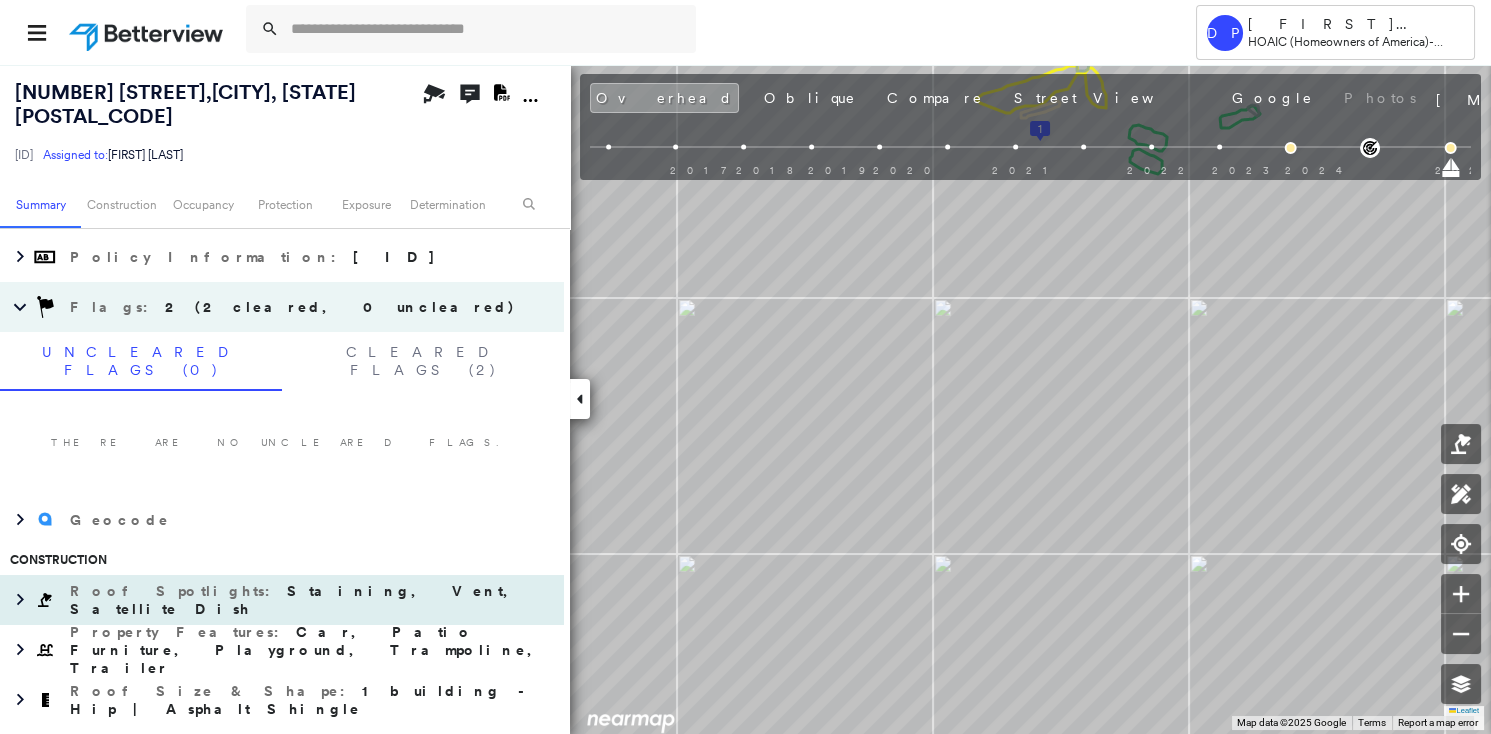 click on "Staining, Vent, Satellite Dish" at bounding box center [298, 600] 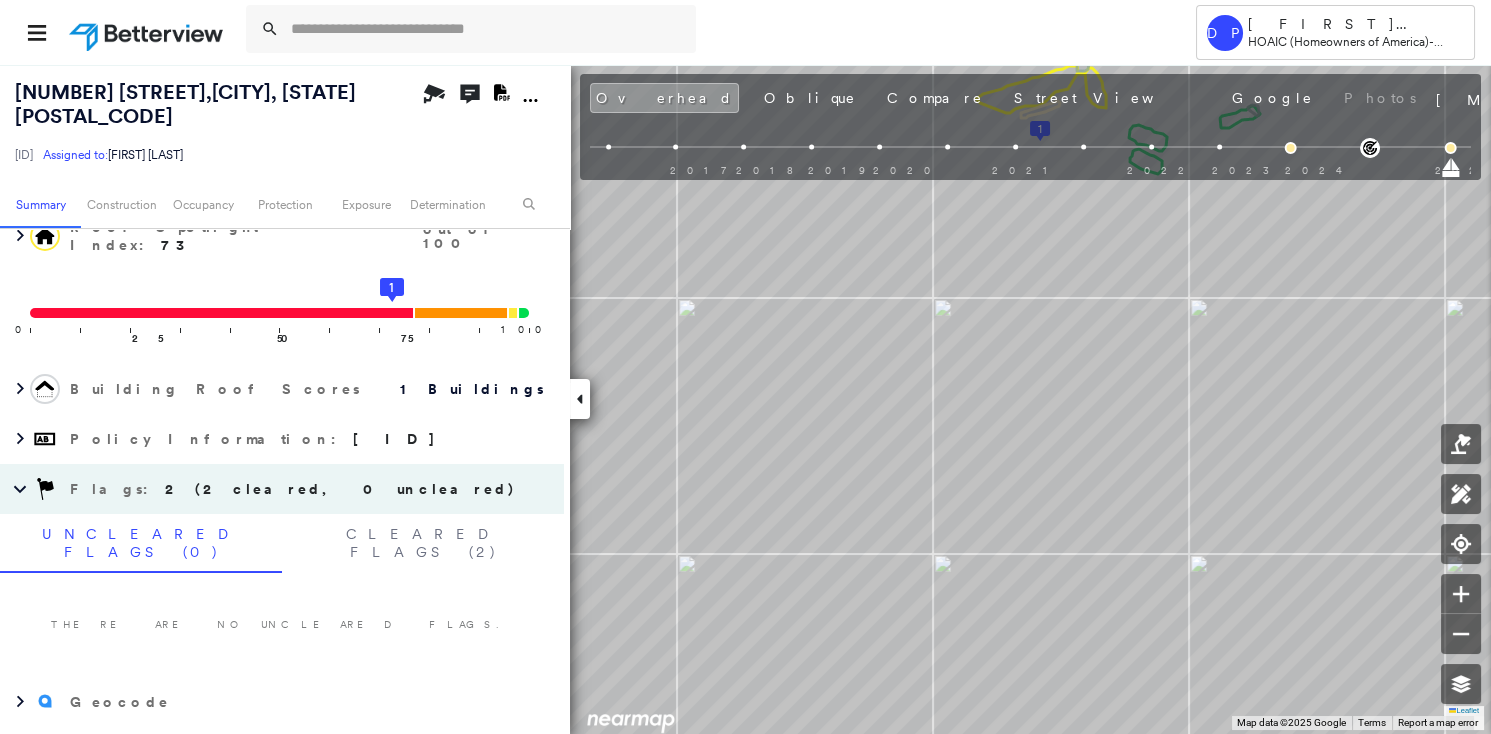 scroll, scrollTop: 82, scrollLeft: 0, axis: vertical 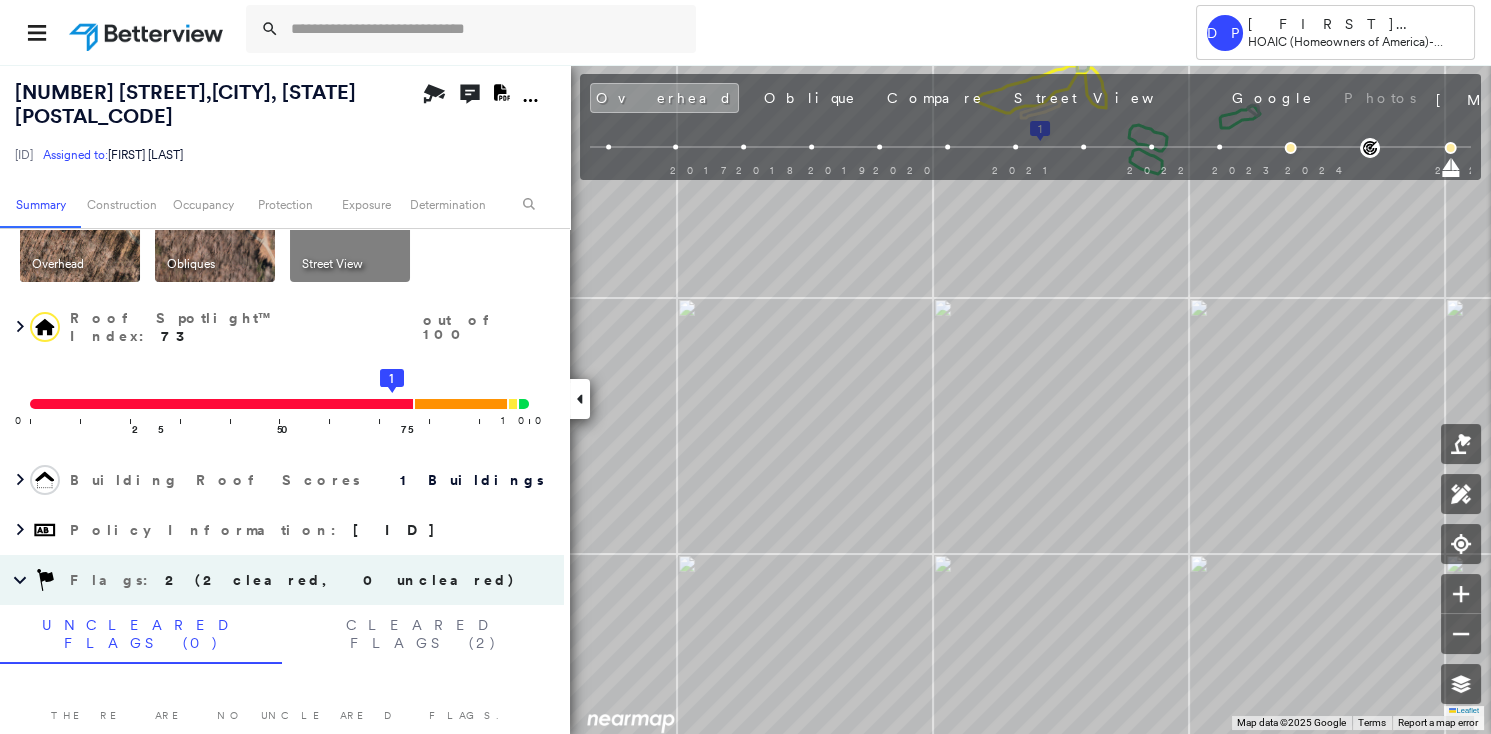 click on "There are no  uncleared  flags." at bounding box center [282, 716] 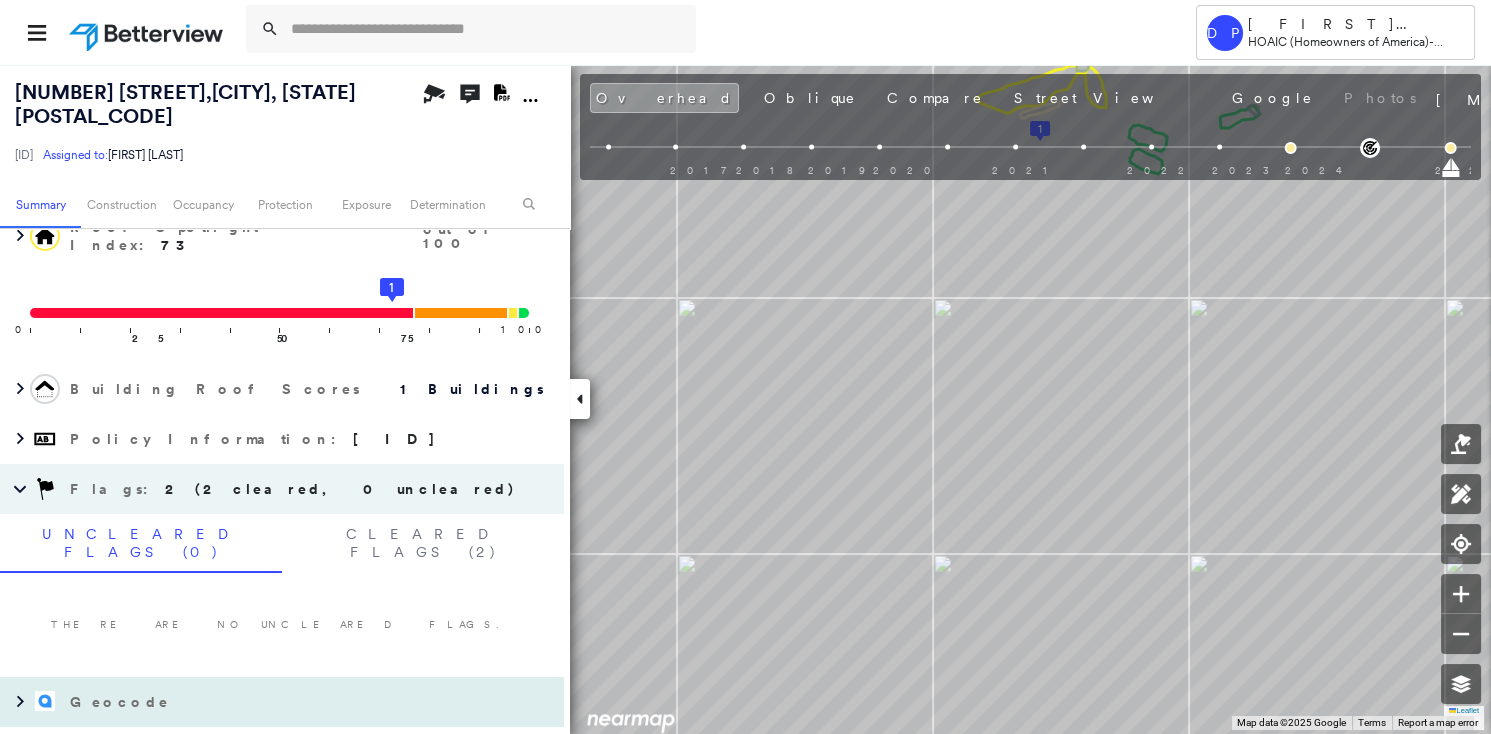 scroll, scrollTop: 537, scrollLeft: 0, axis: vertical 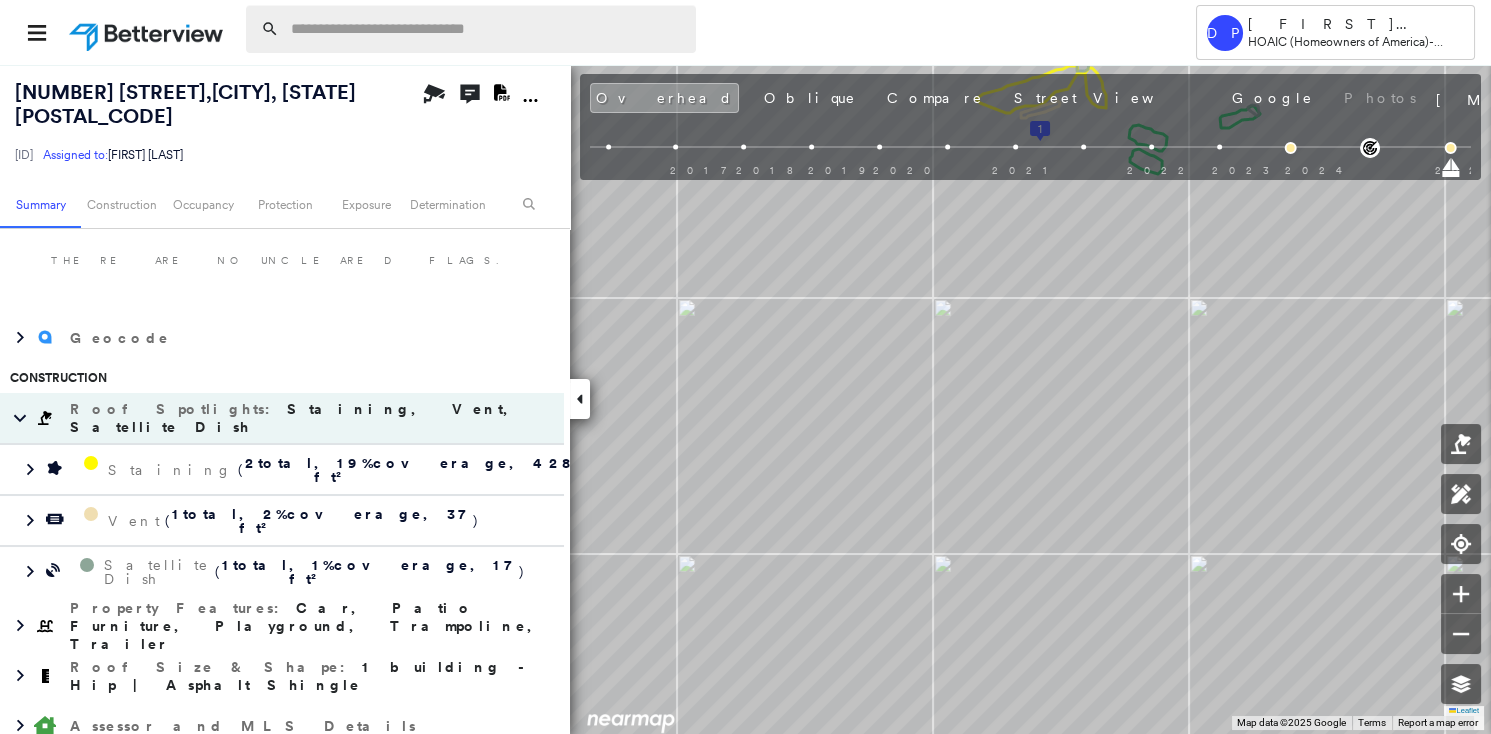paste on "**********" 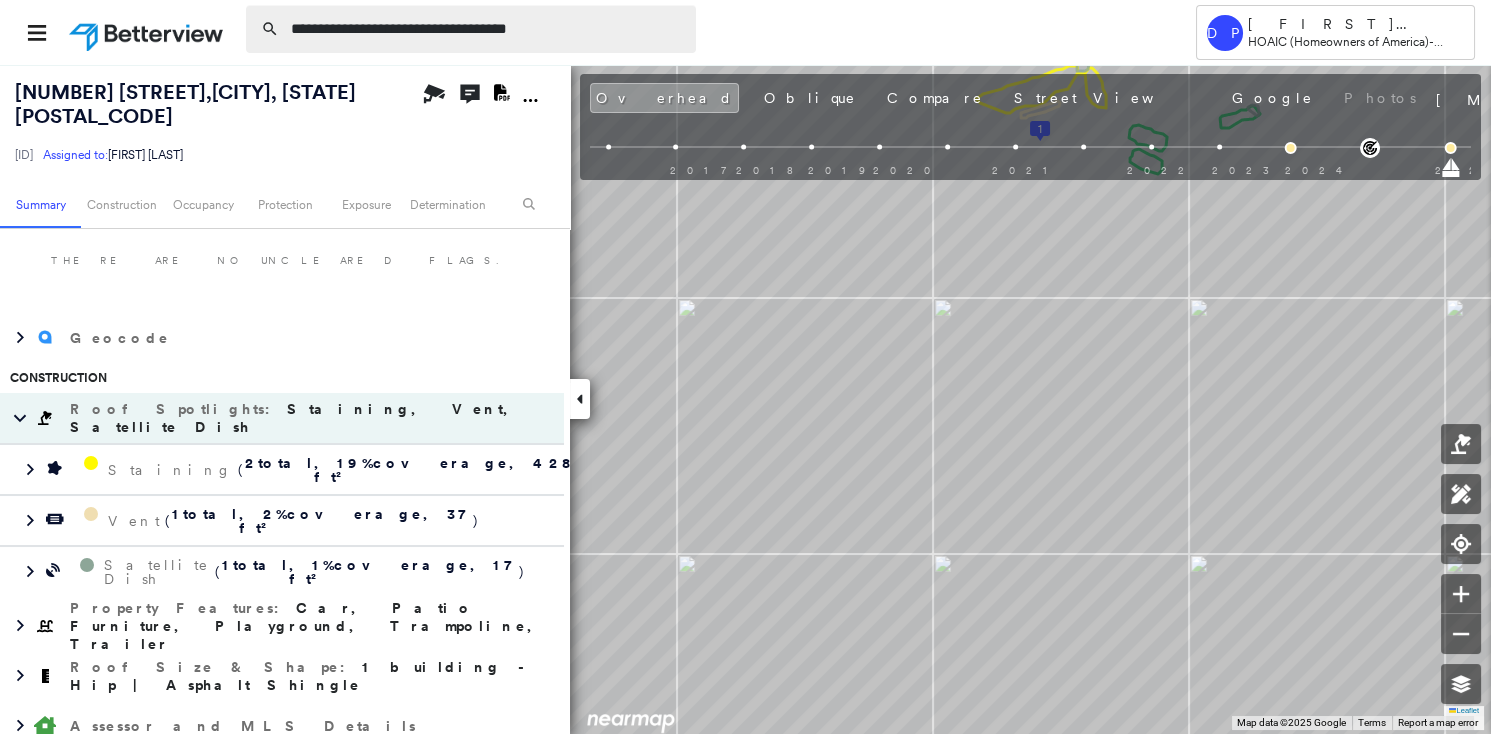 click on "**********" at bounding box center (487, 29) 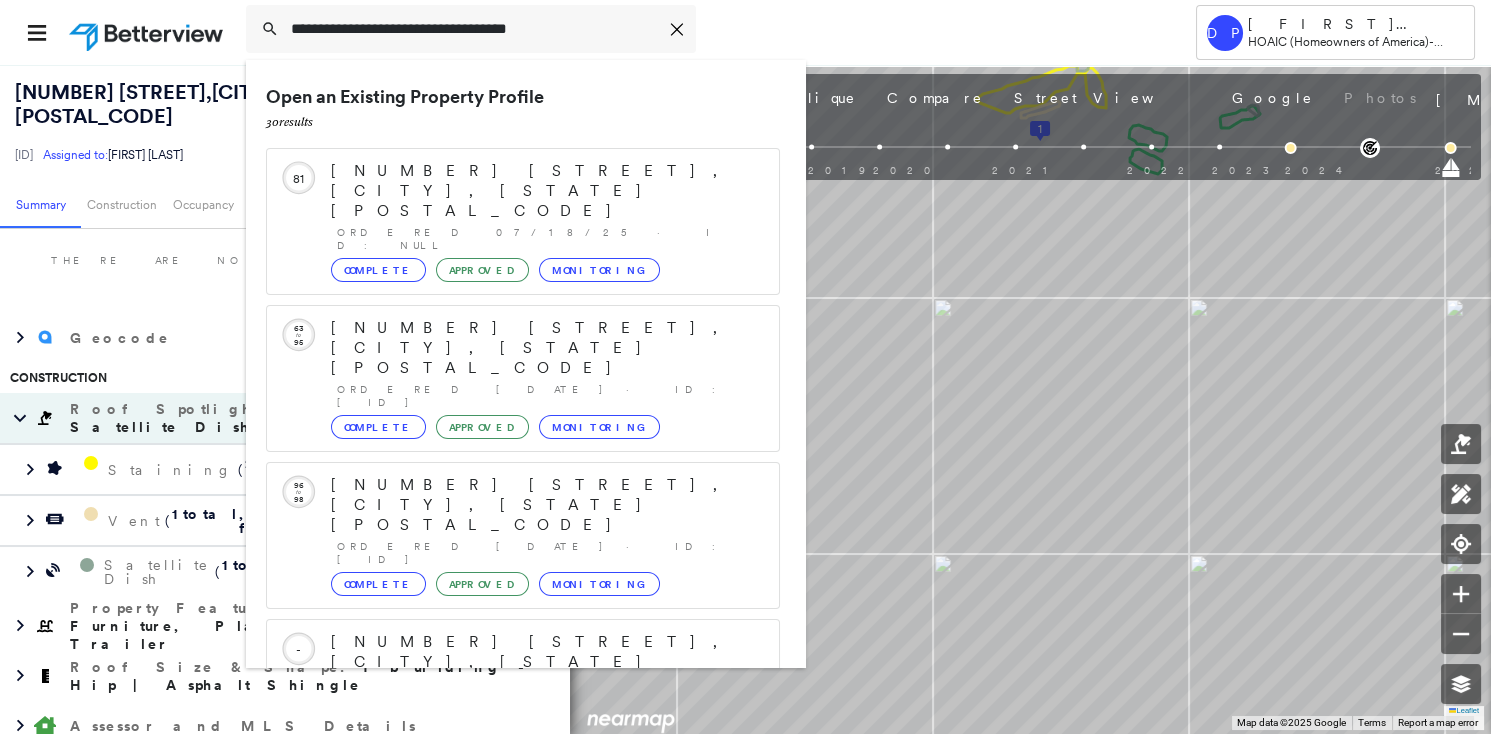 scroll, scrollTop: 211, scrollLeft: 0, axis: vertical 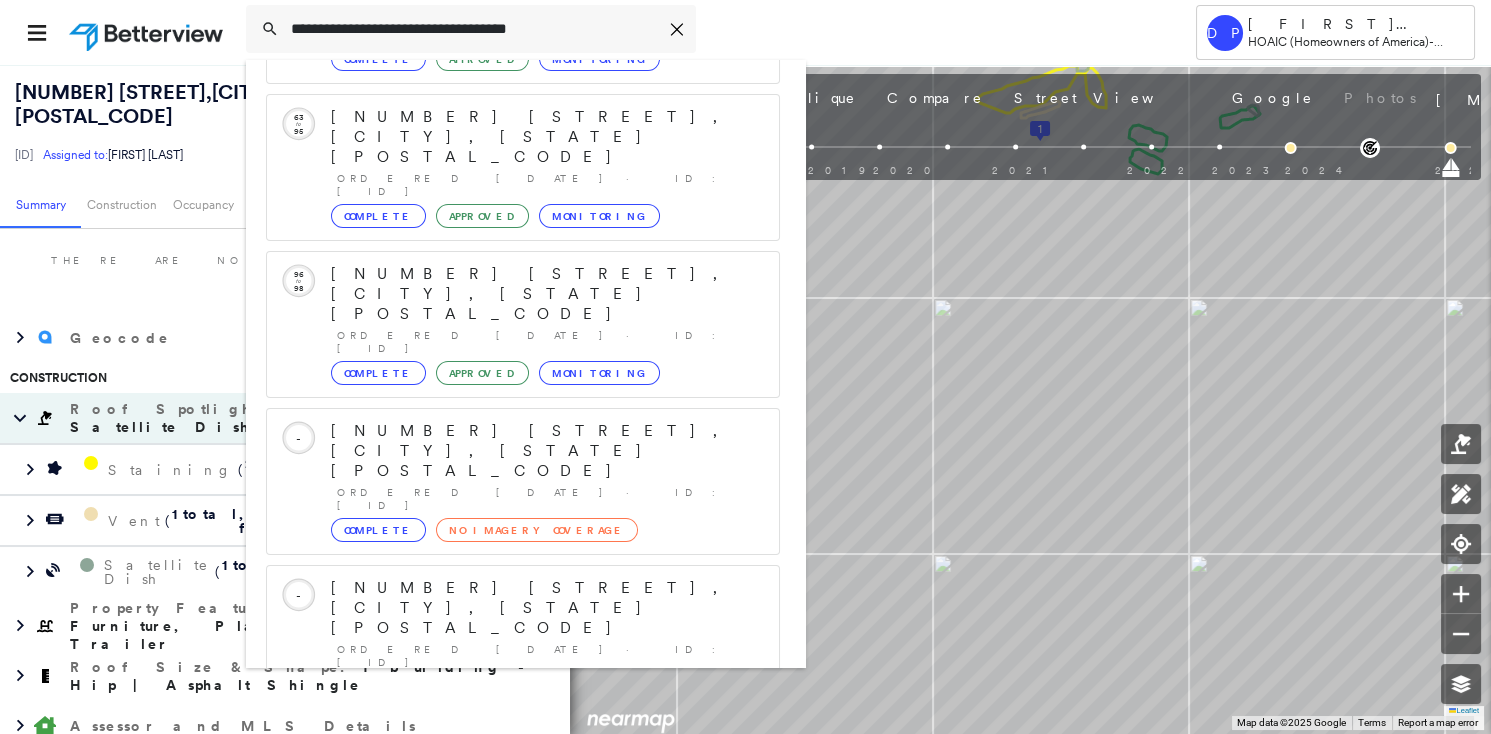 type on "**********" 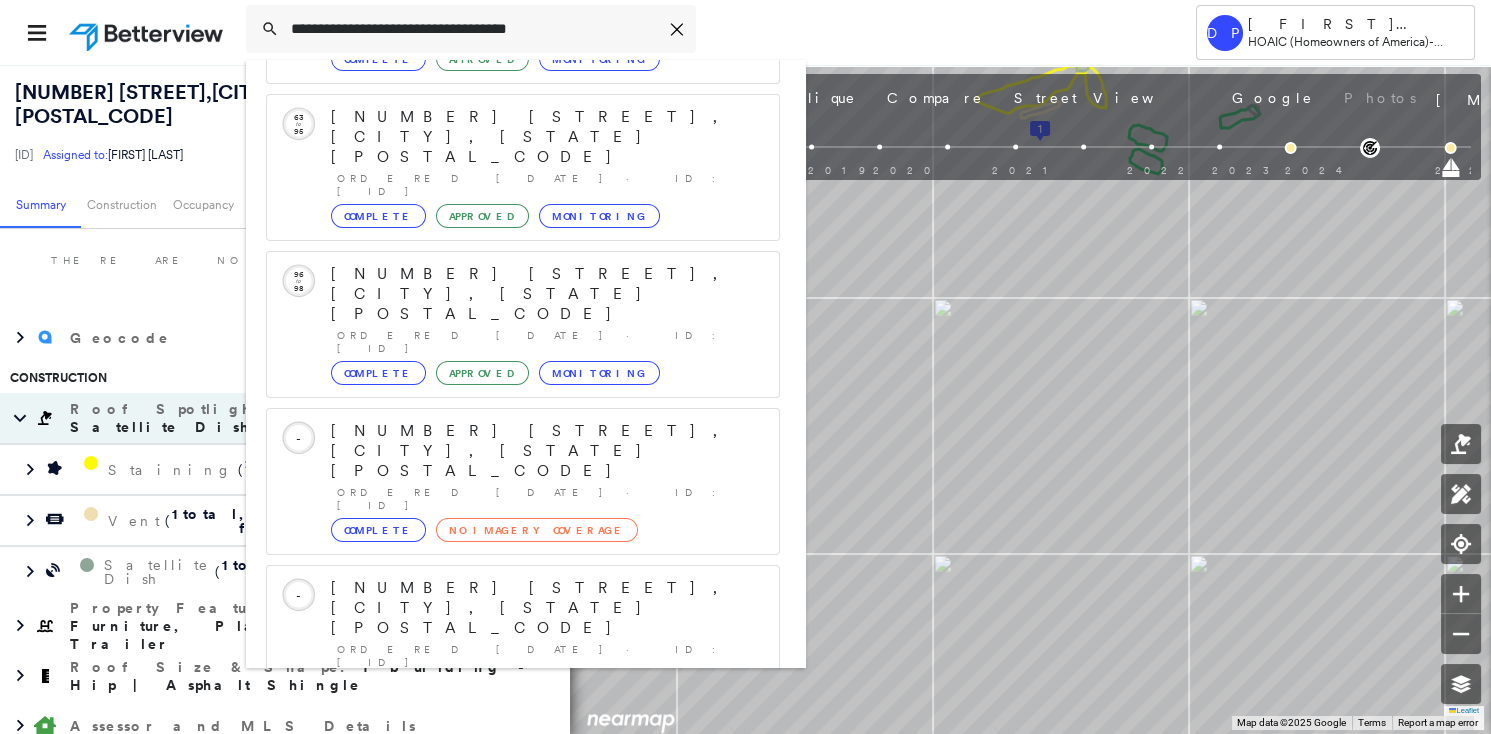 click 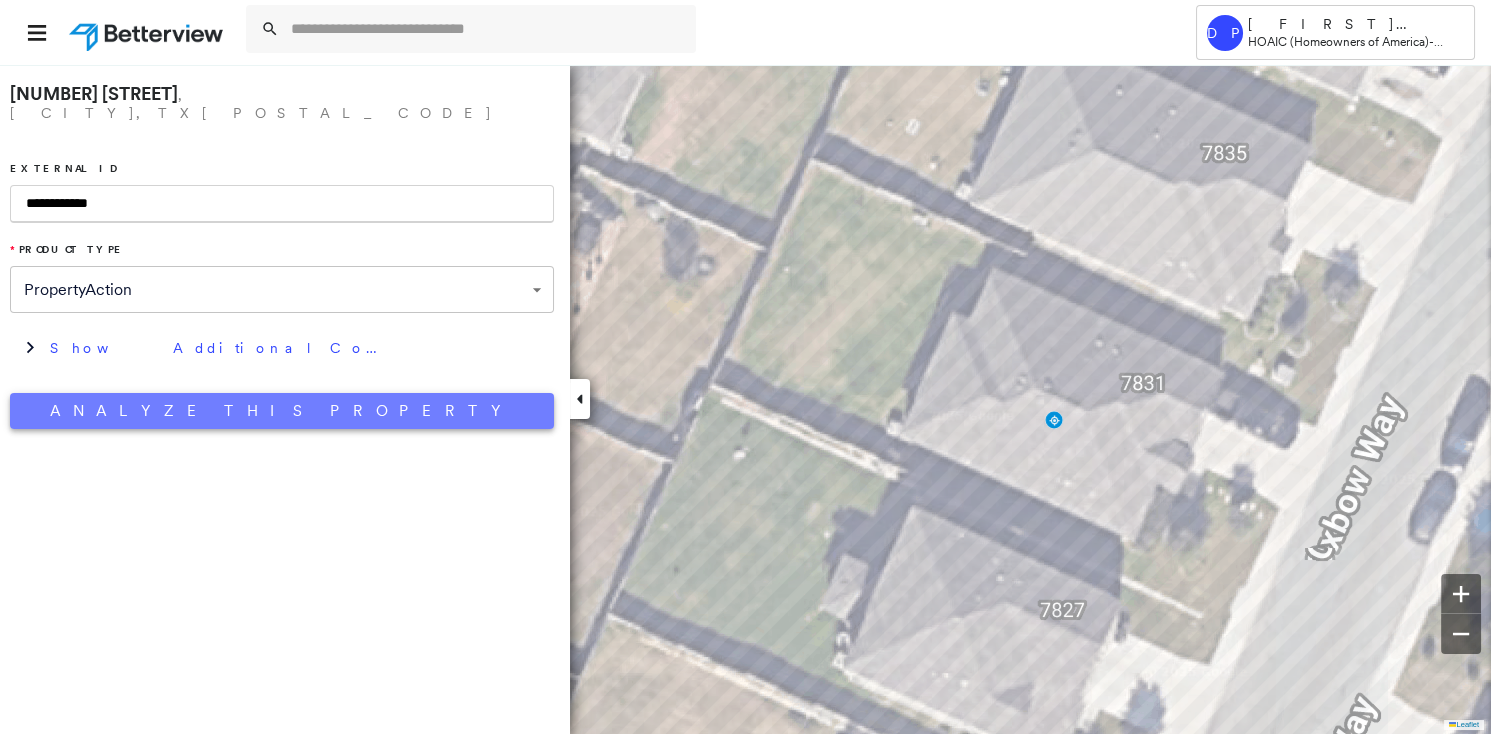type on "**********" 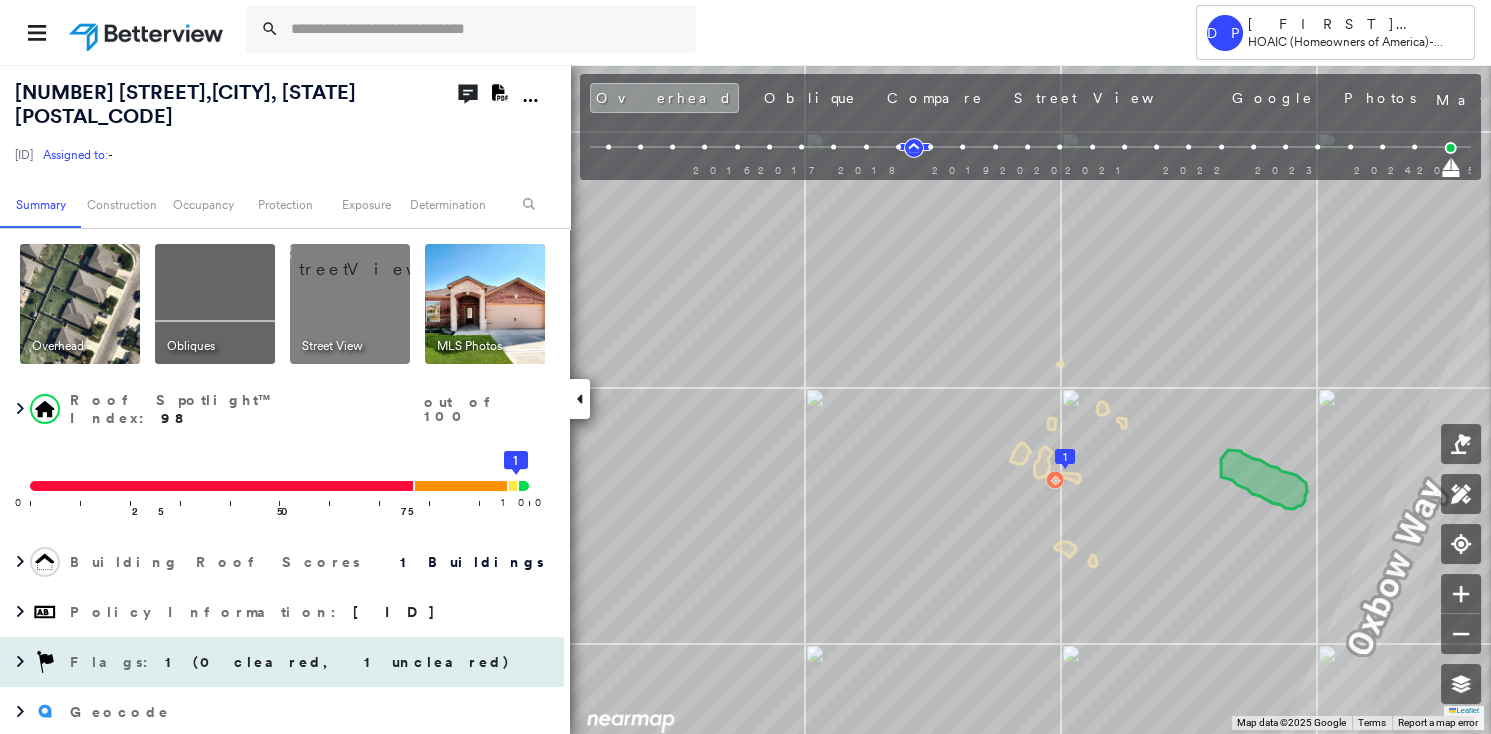 drag, startPoint x: 211, startPoint y: 634, endPoint x: 226, endPoint y: 634, distance: 15 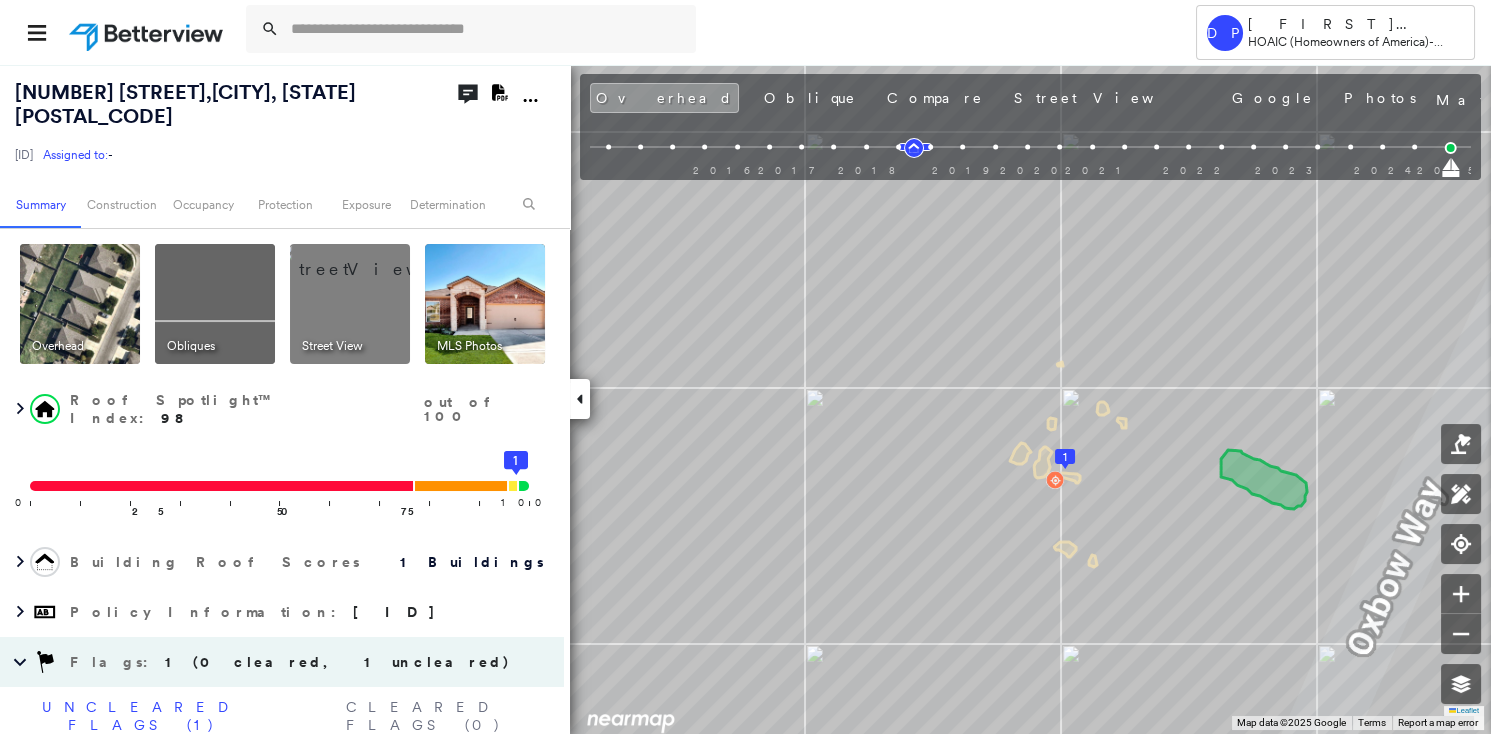scroll, scrollTop: 181, scrollLeft: 0, axis: vertical 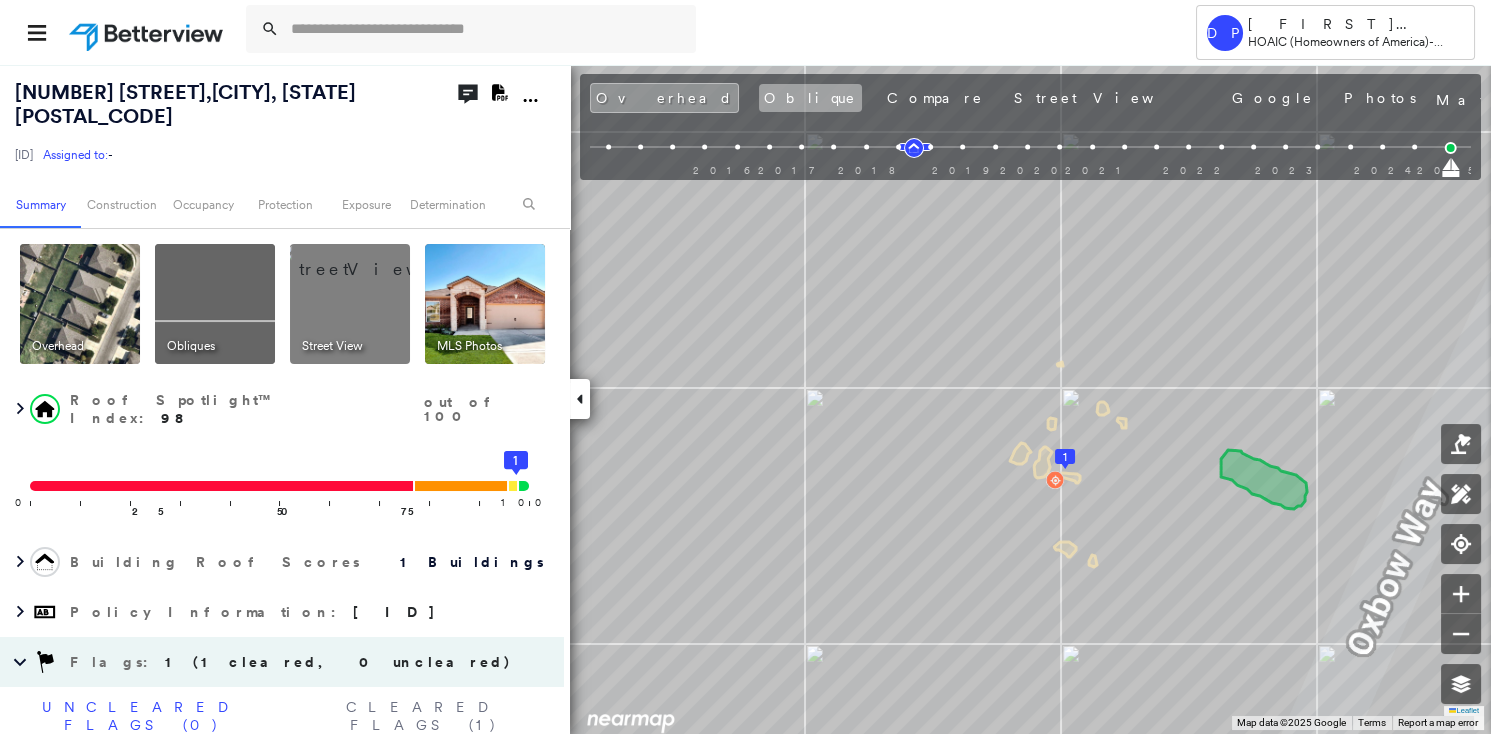 click on "Oblique" at bounding box center (810, 98) 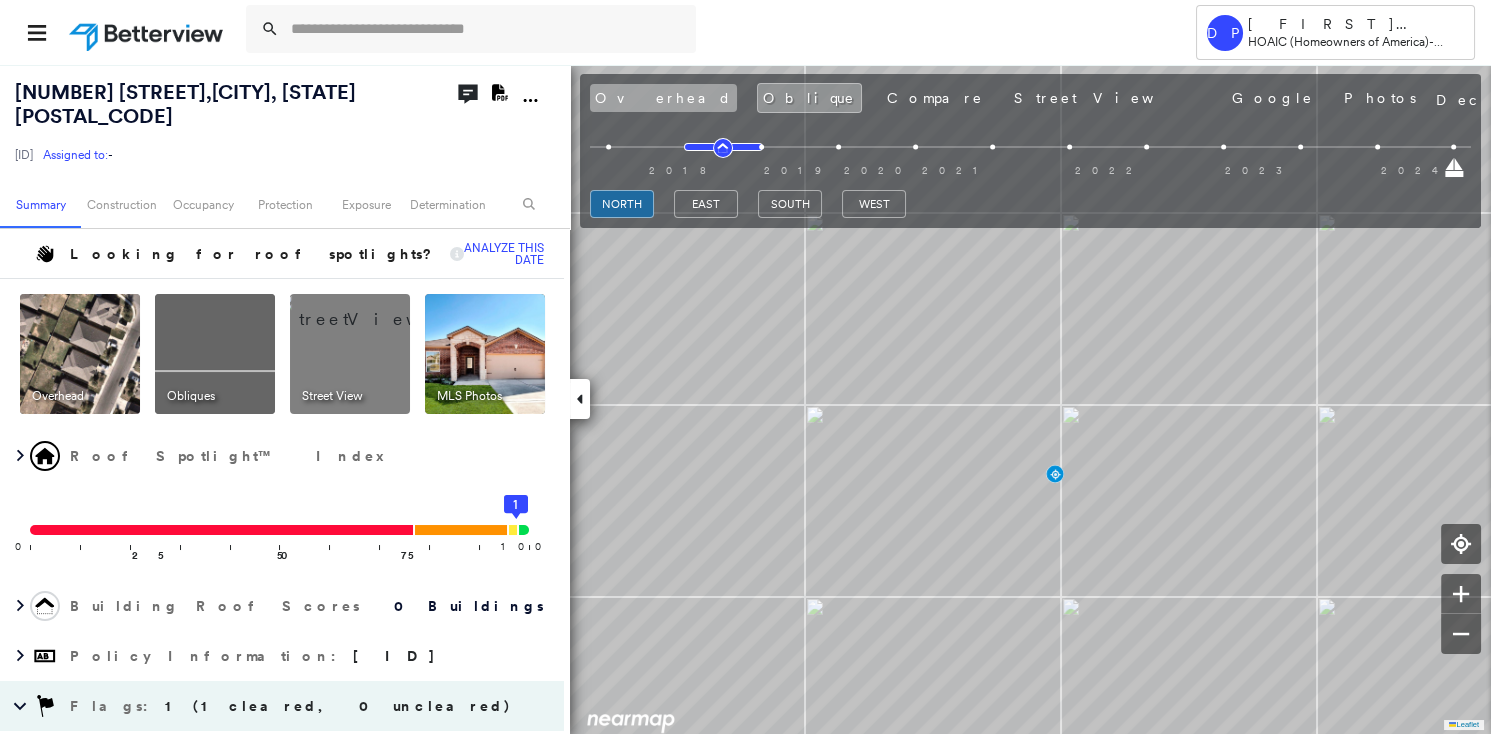 click on "Overhead" at bounding box center (663, 98) 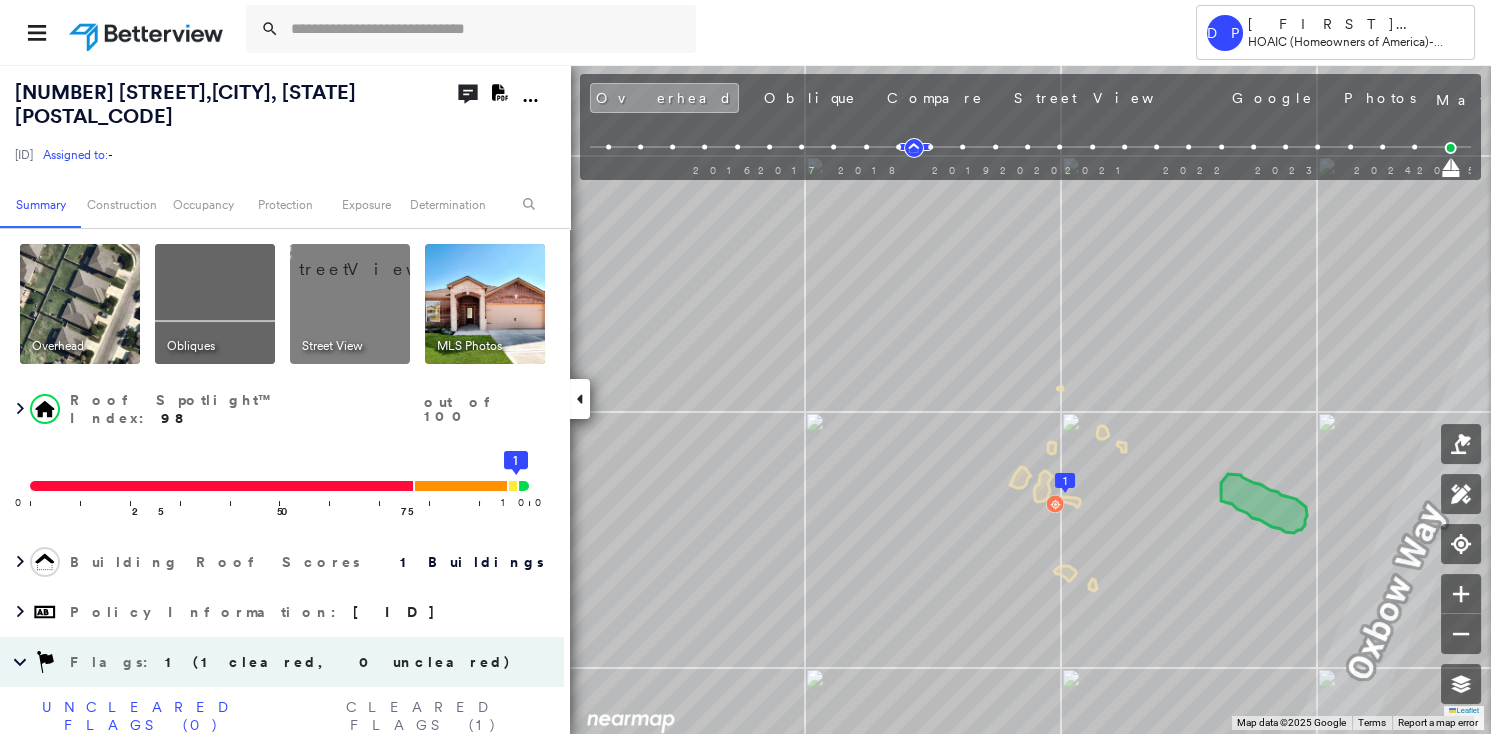type 